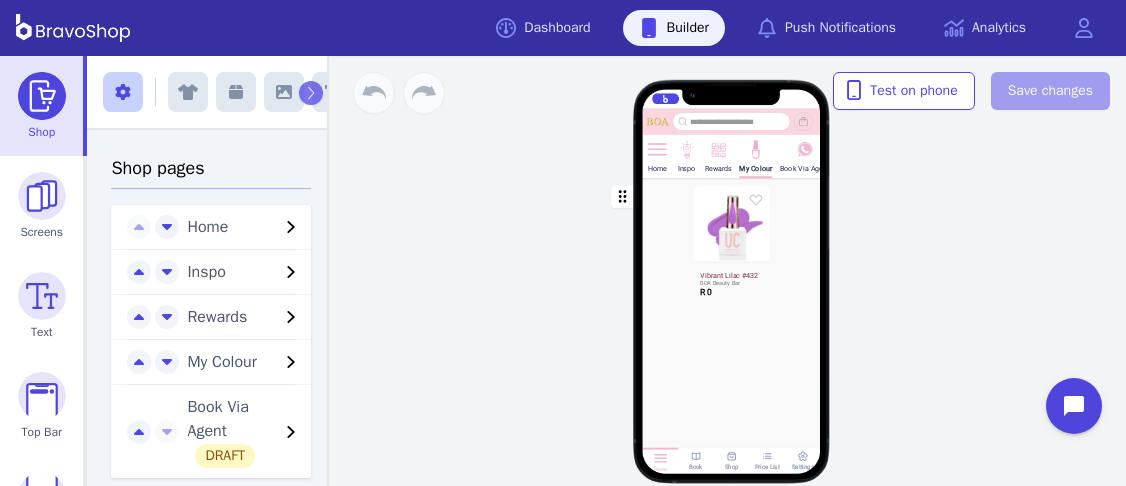 scroll, scrollTop: 0, scrollLeft: 0, axis: both 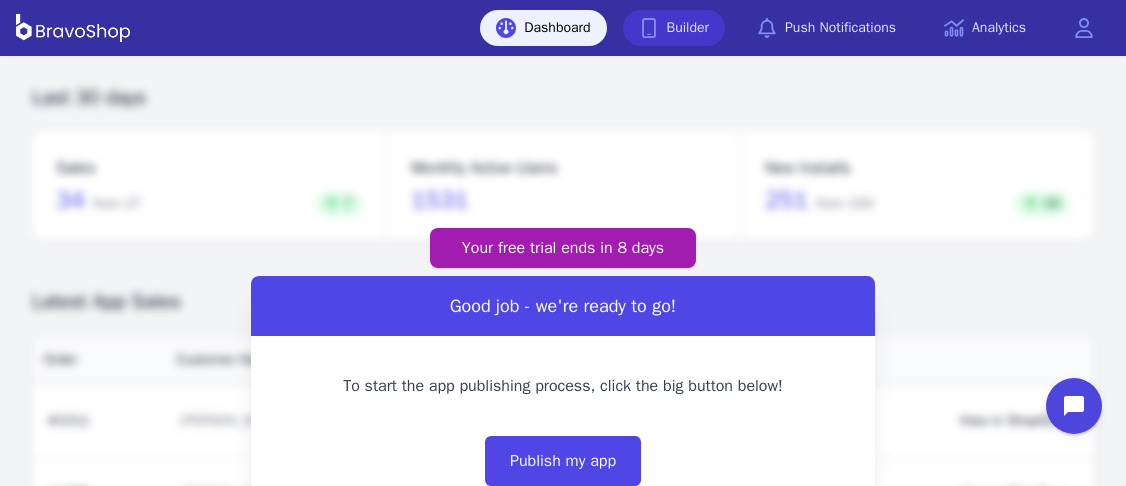 click on "Builder" at bounding box center [674, 28] 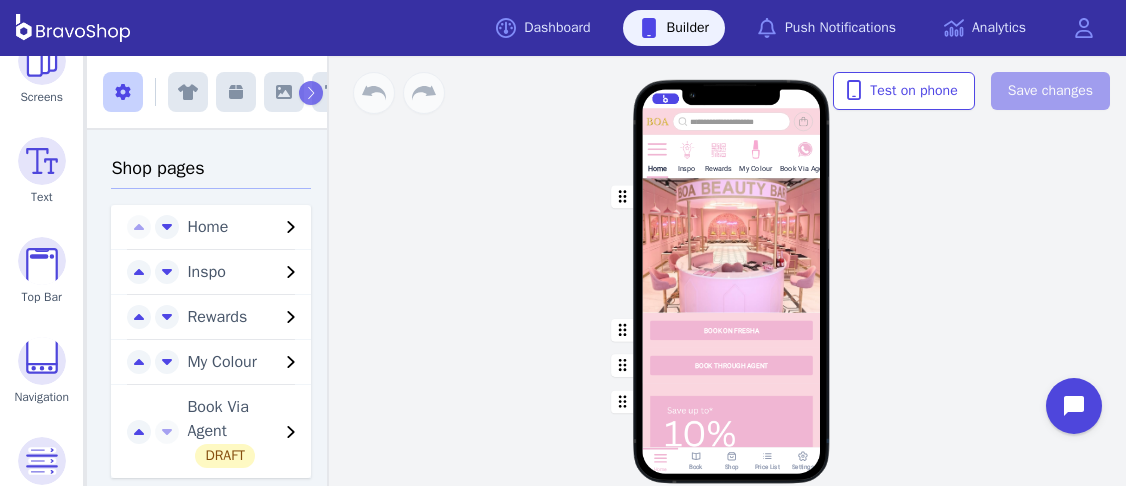scroll, scrollTop: 0, scrollLeft: 0, axis: both 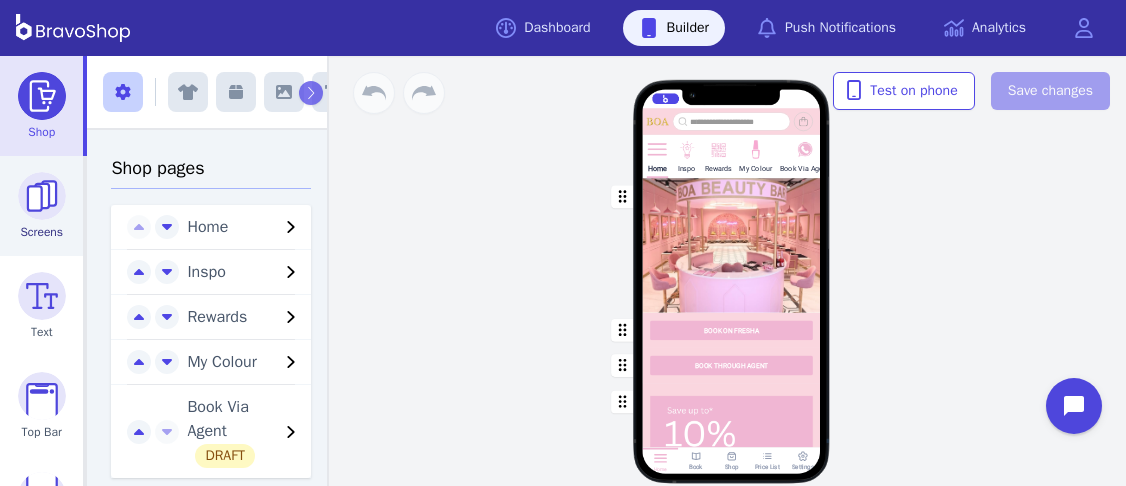 click at bounding box center [42, 196] 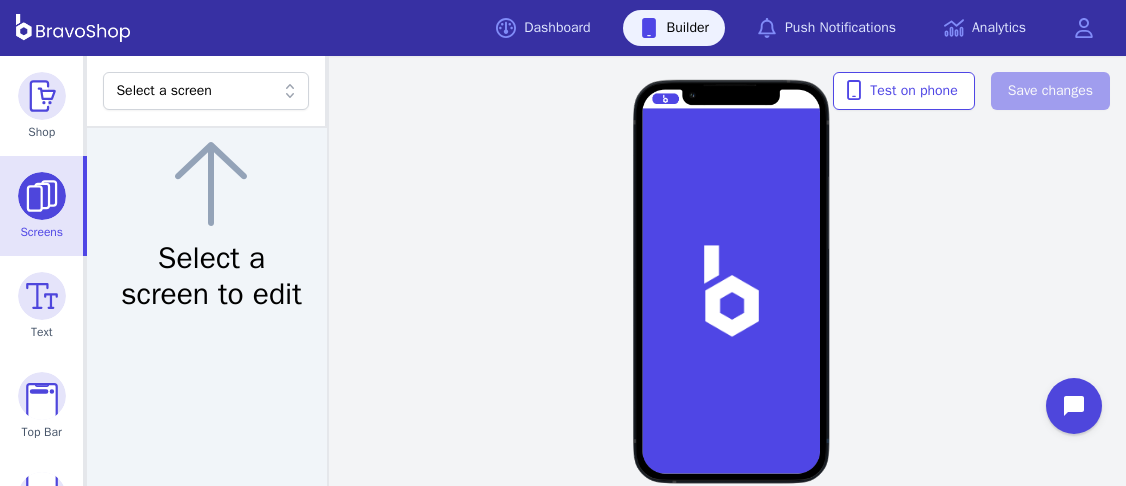 click 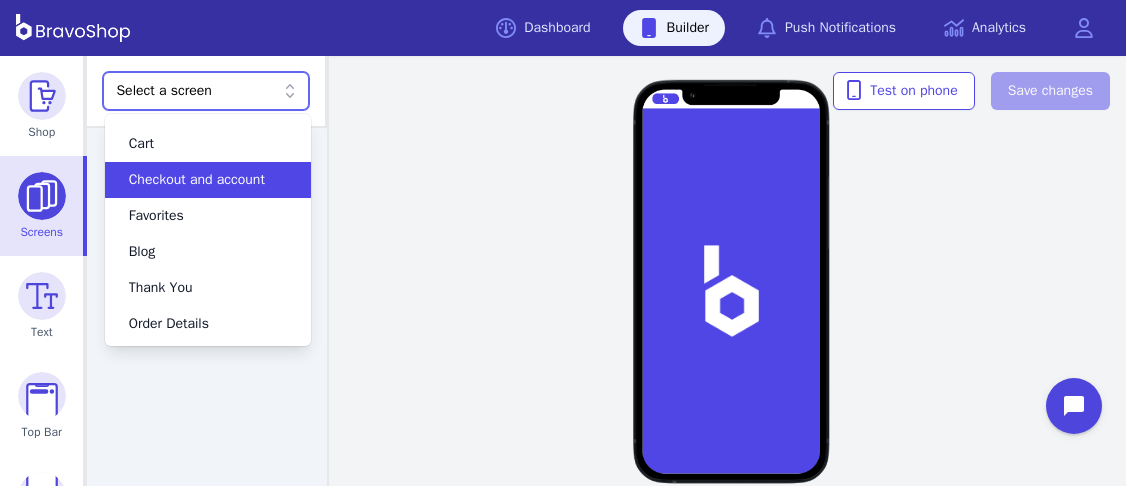 scroll, scrollTop: 0, scrollLeft: 0, axis: both 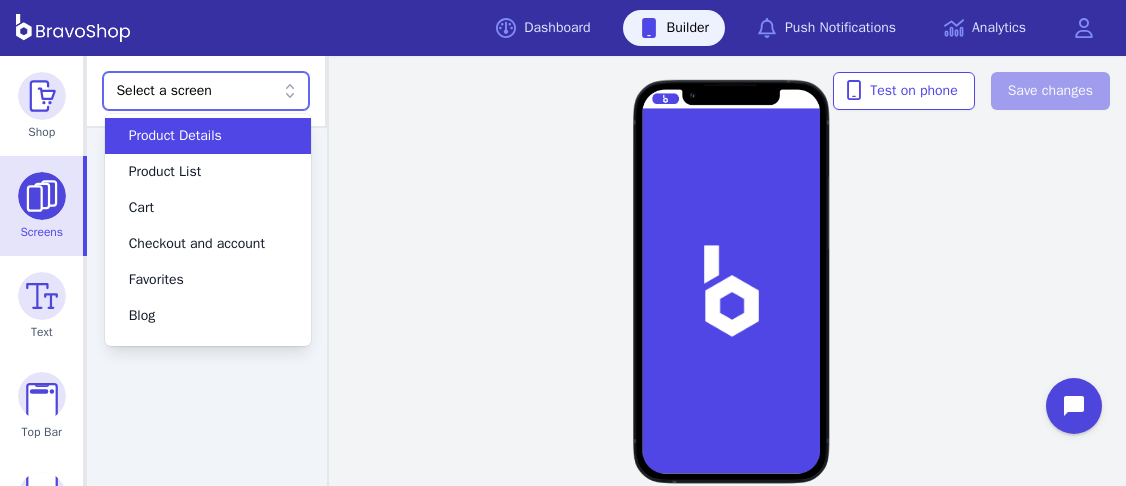 click 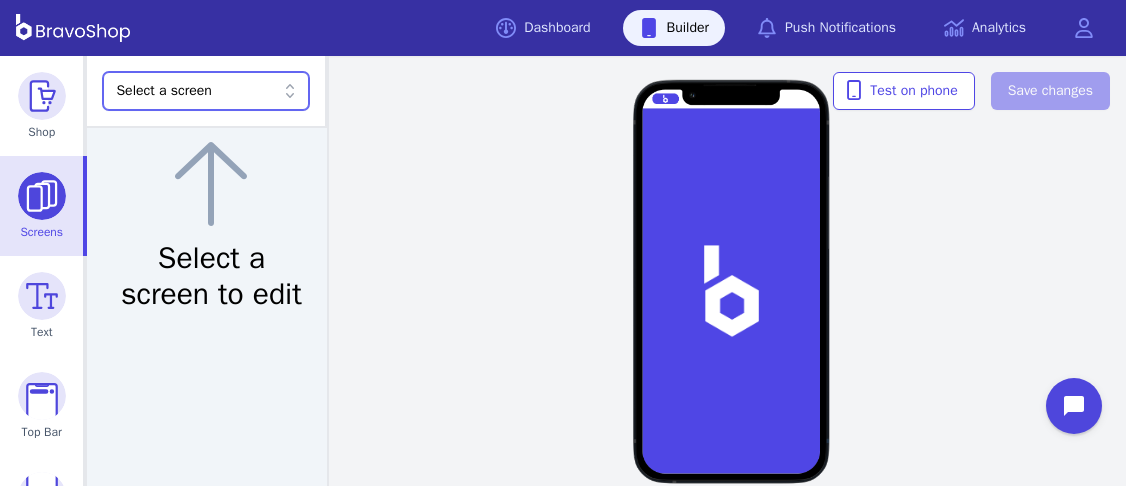click 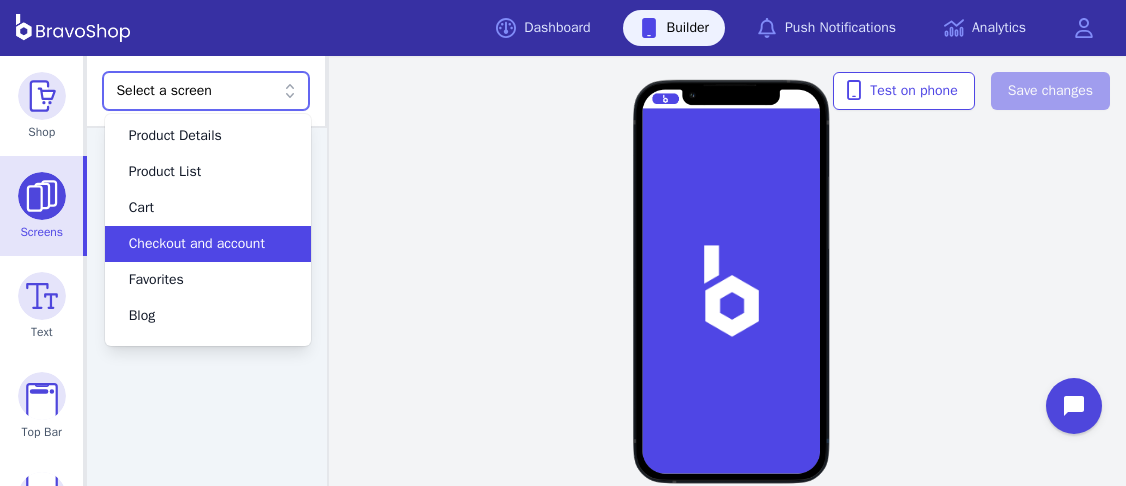 click on "Checkout and account" at bounding box center [196, 244] 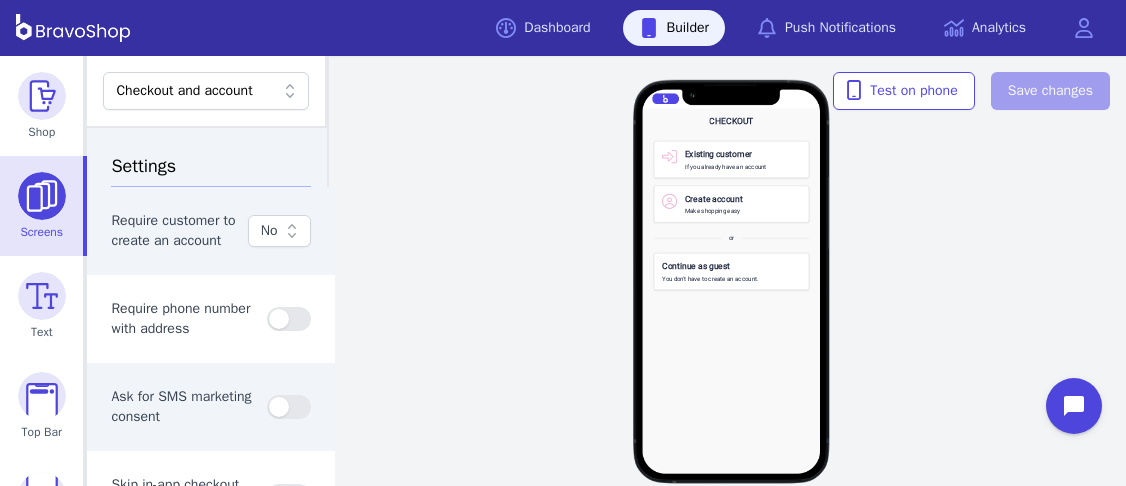 click on "Existing customer If you already have an account Create account Make shopping easy or Continue as guest You don't have to create an account." at bounding box center [732, 303] 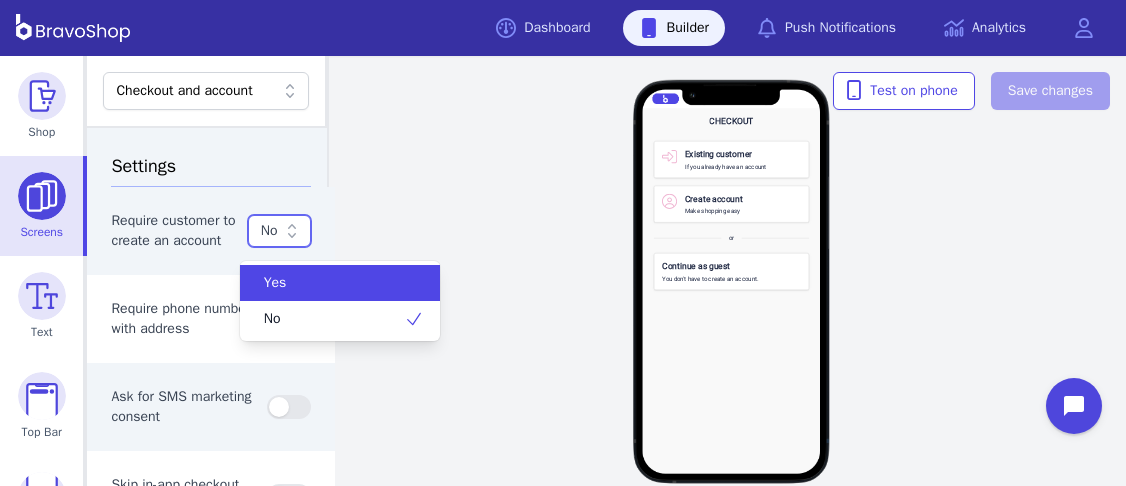 click 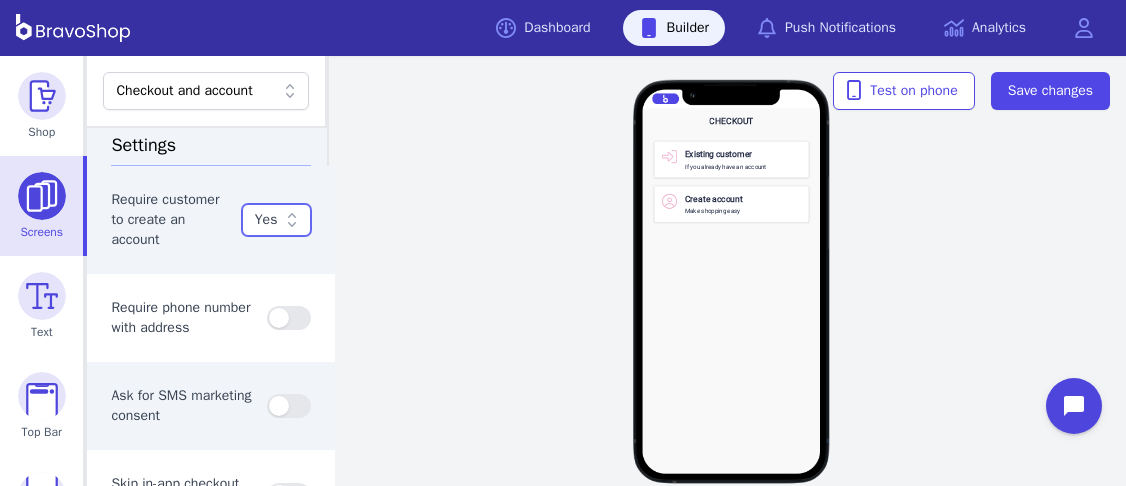 scroll, scrollTop: 30, scrollLeft: 0, axis: vertical 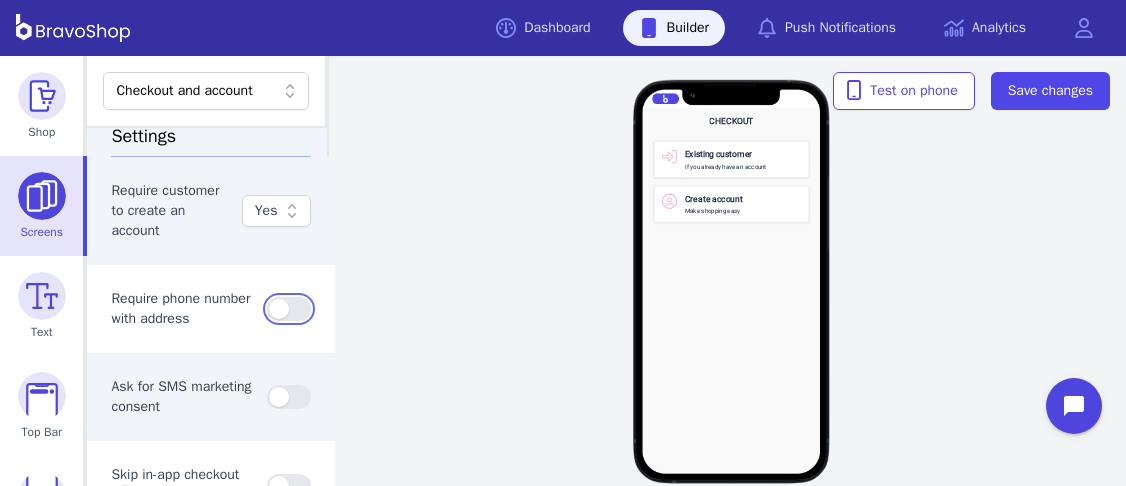 click at bounding box center (289, 309) 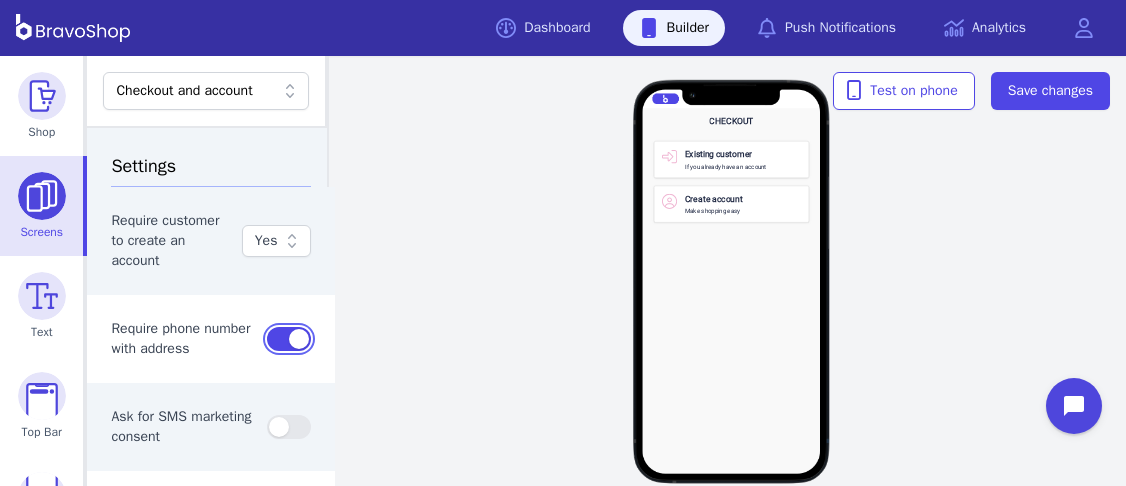 scroll, scrollTop: 106, scrollLeft: 0, axis: vertical 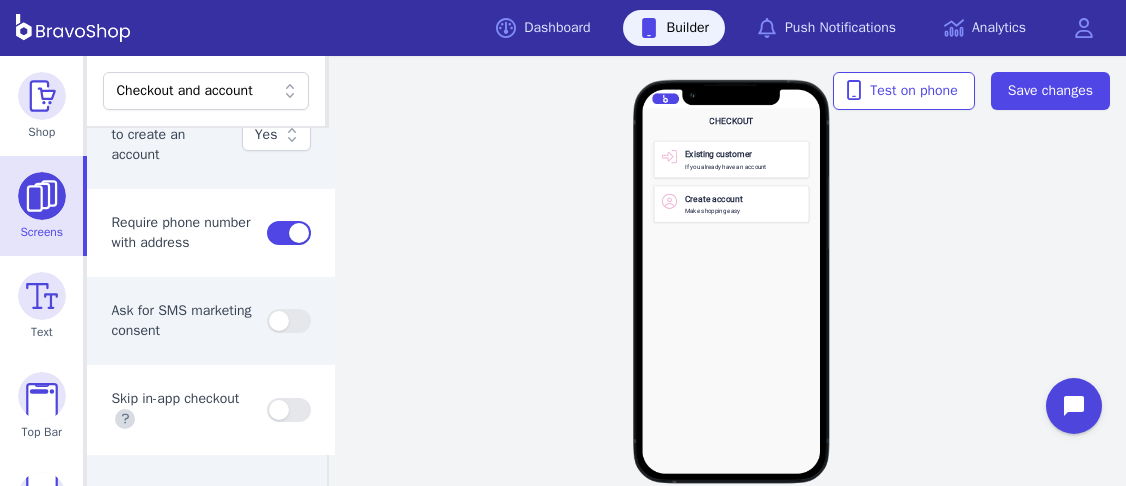 click 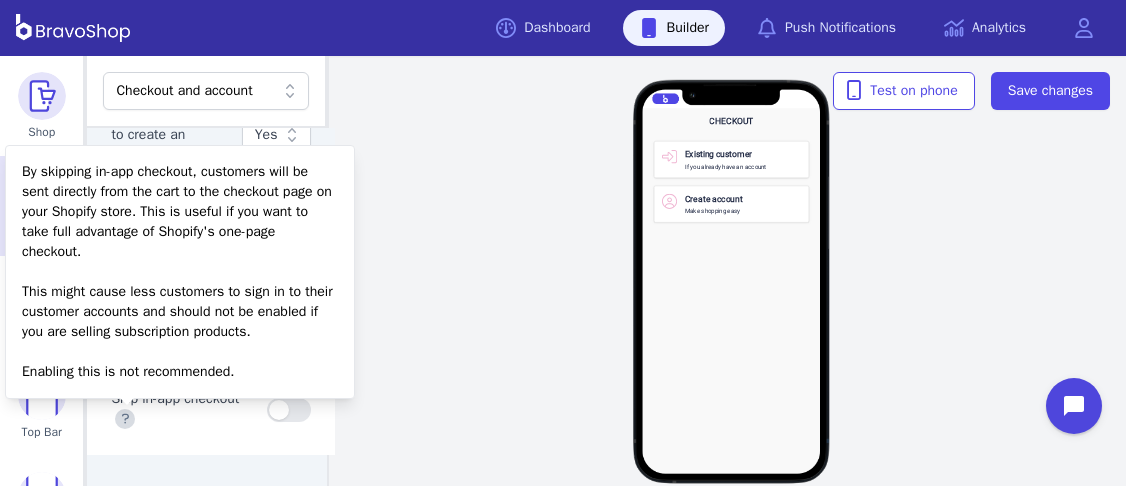 click on "Skip in-app checkout" at bounding box center (211, 410) 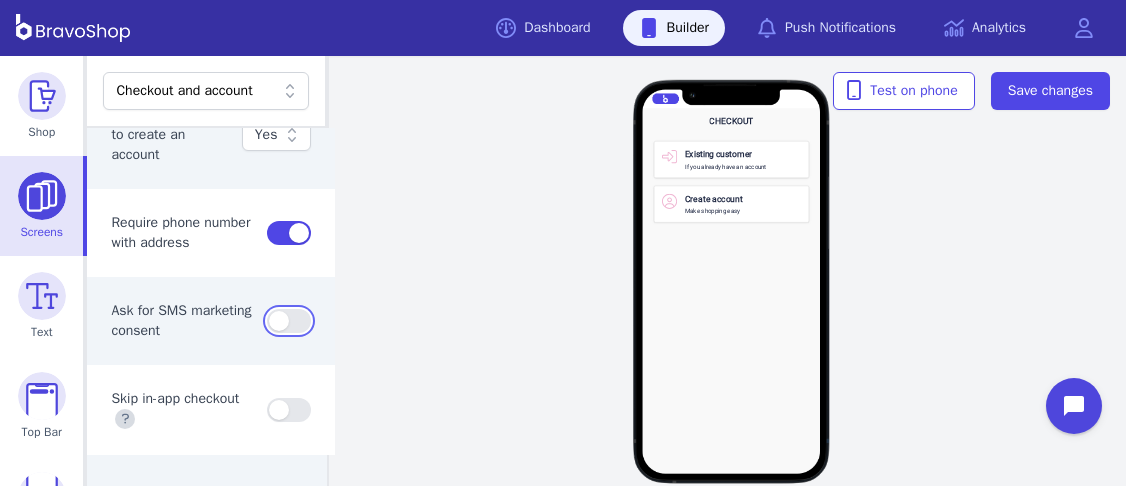 click at bounding box center (289, 321) 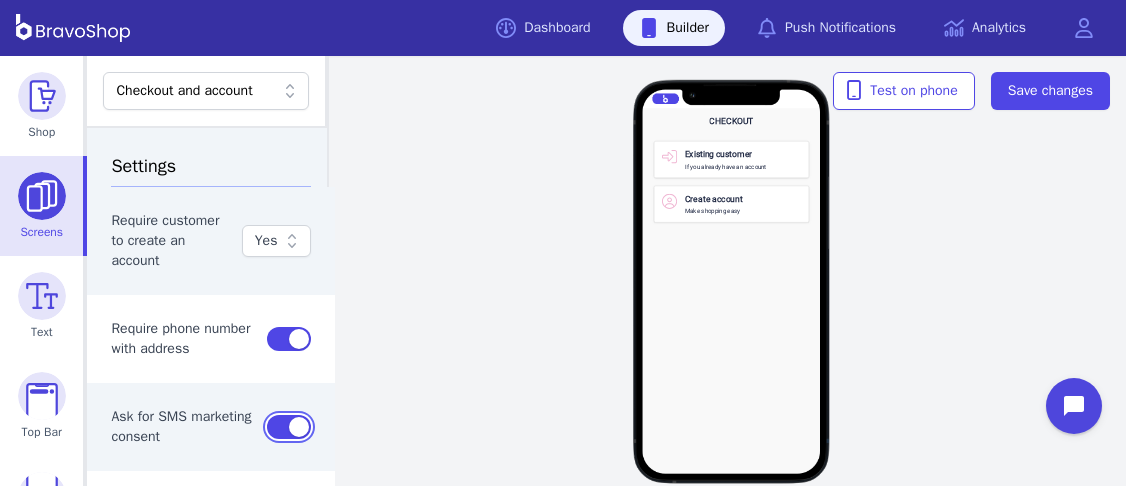 scroll, scrollTop: 106, scrollLeft: 0, axis: vertical 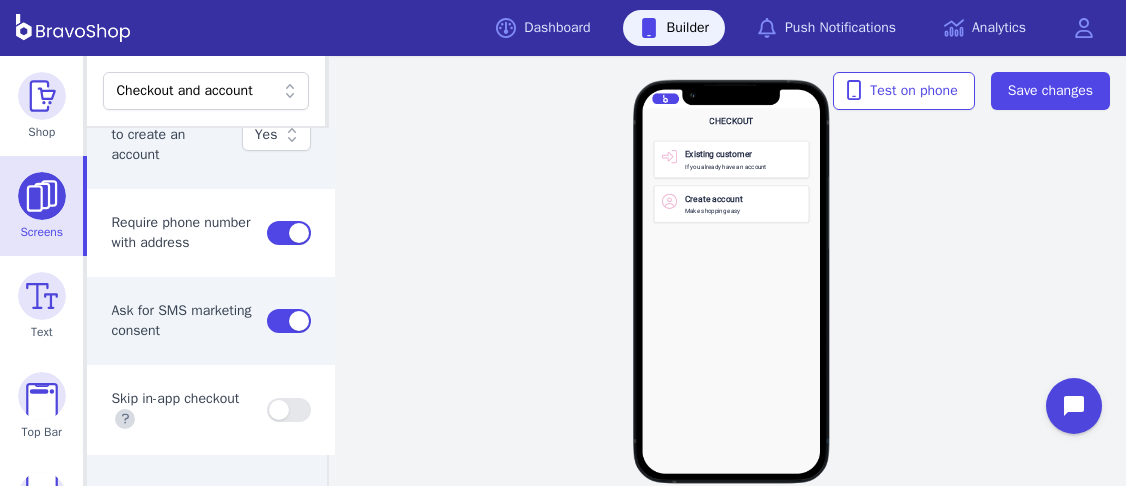 click on "Existing customer If you already have an account Create account Make shopping easy" at bounding box center [732, 303] 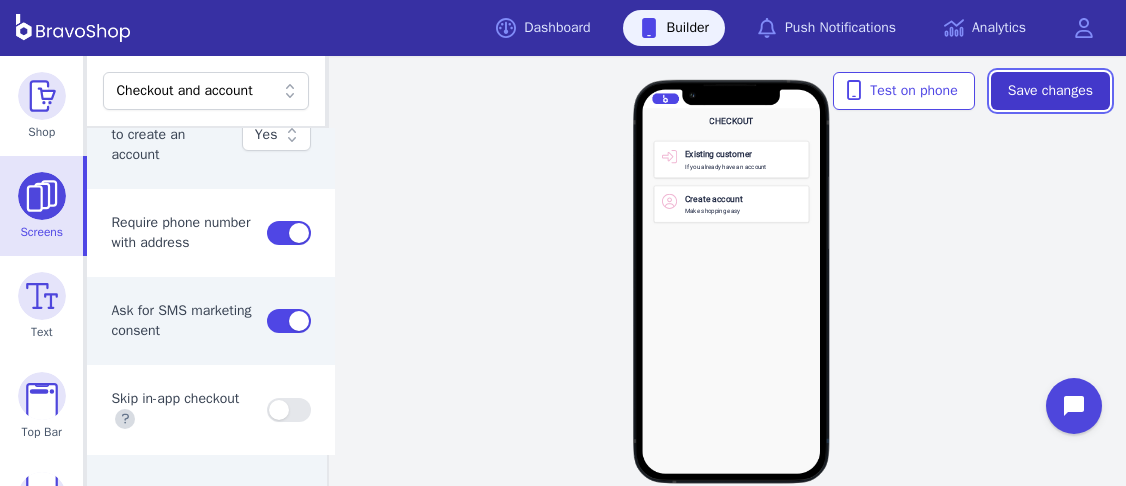 click on "Save changes" at bounding box center [1050, 91] 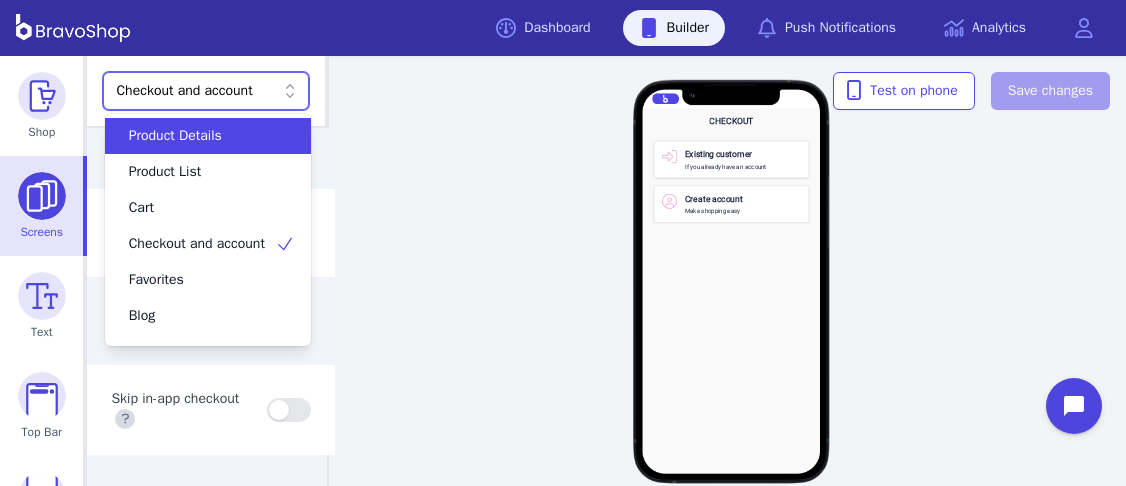 click on "Checkout and account" at bounding box center (195, 91) 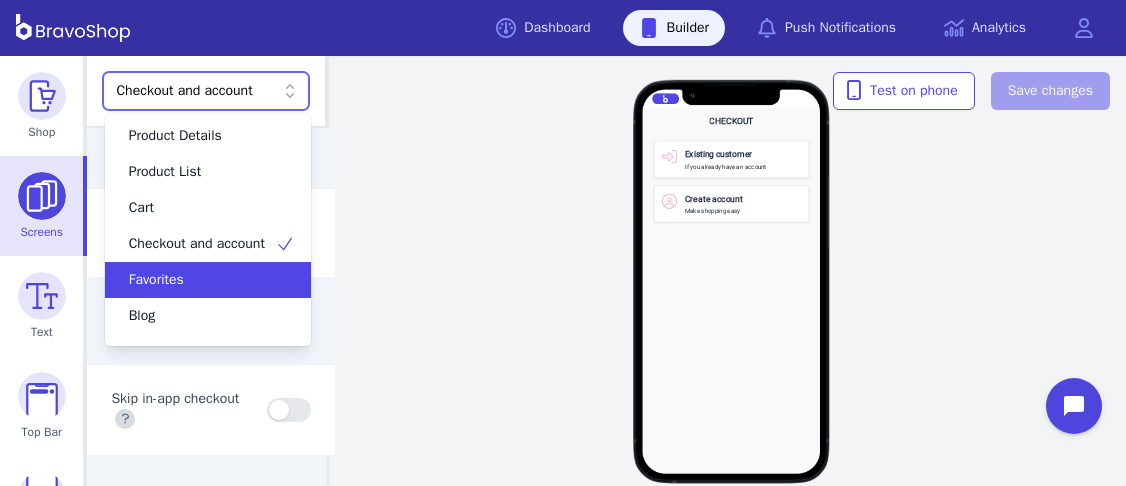 click on "Favorites" at bounding box center [196, 280] 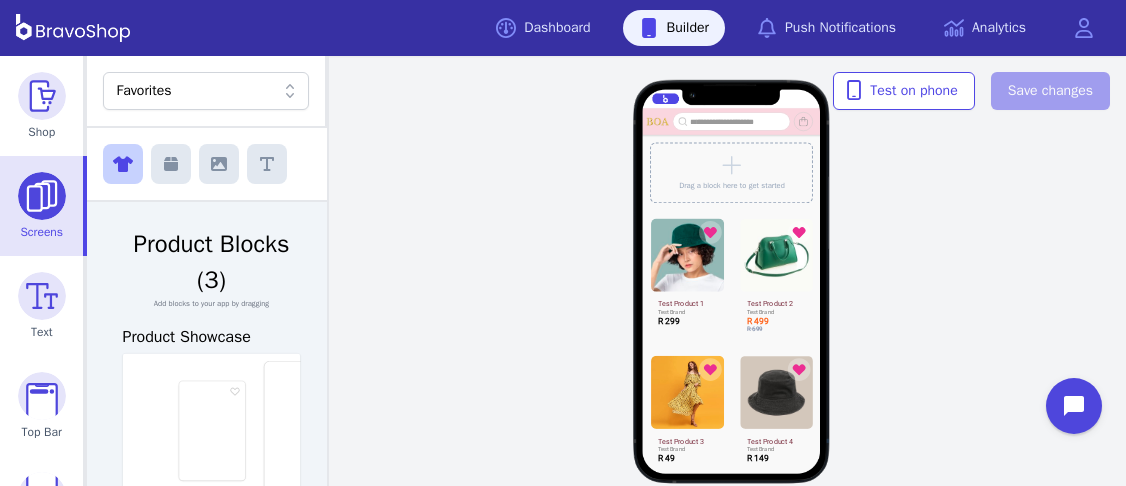 scroll, scrollTop: 0, scrollLeft: 204, axis: horizontal 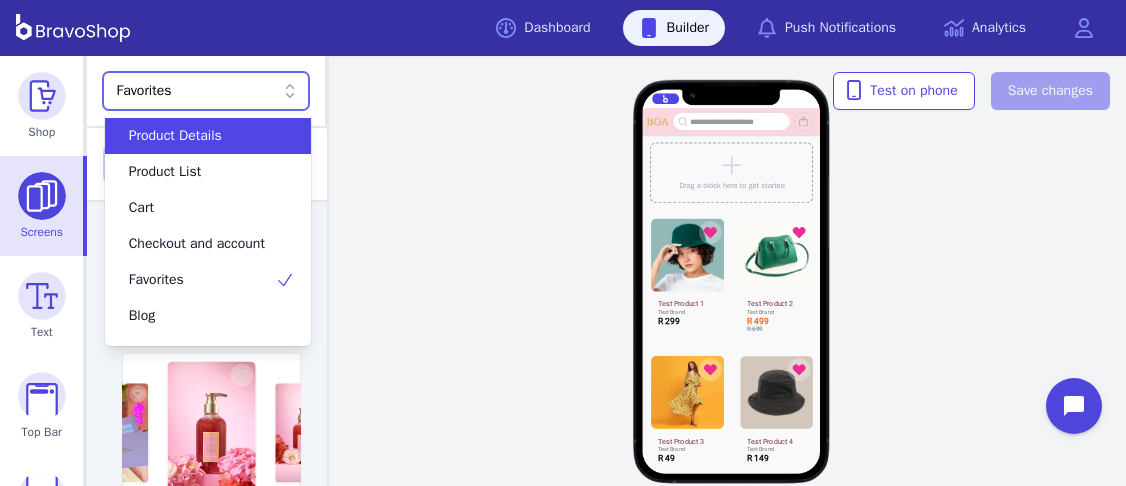 click 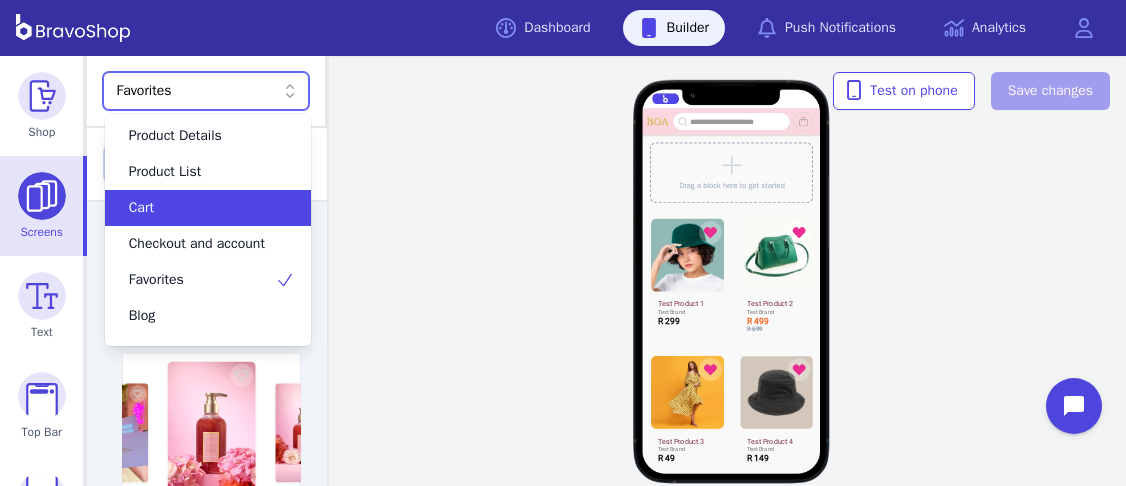 click on "Cart" at bounding box center [196, 208] 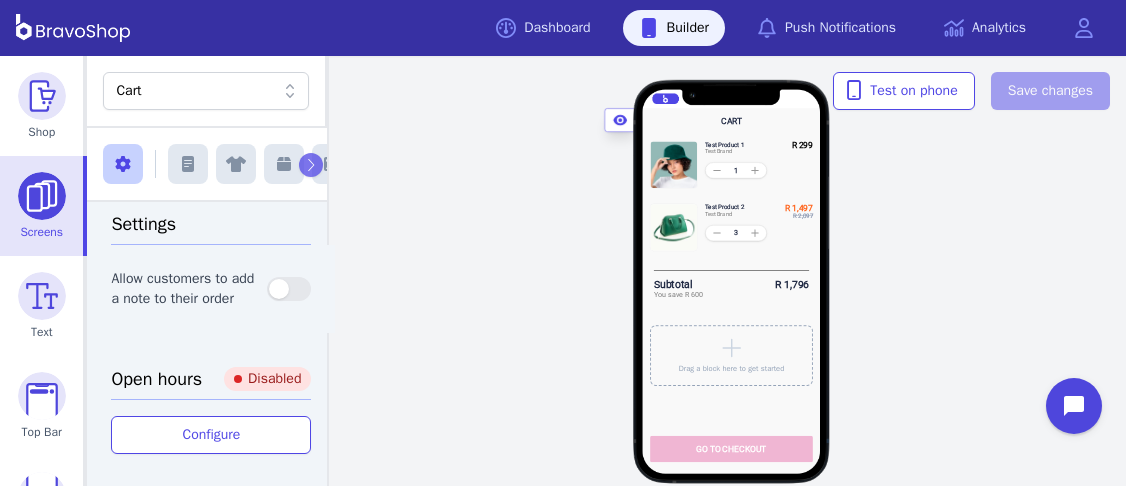 scroll, scrollTop: 0, scrollLeft: 0, axis: both 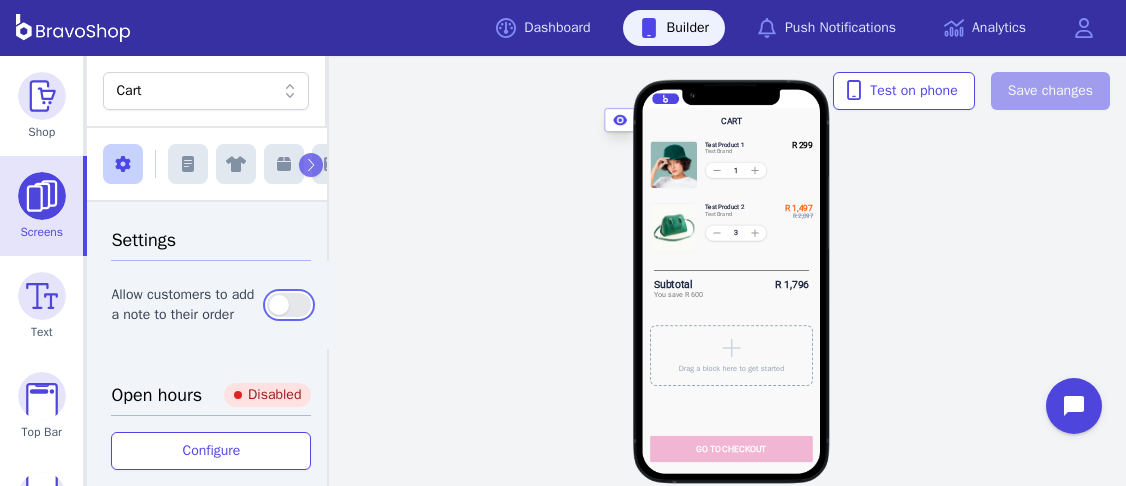 click at bounding box center [289, 305] 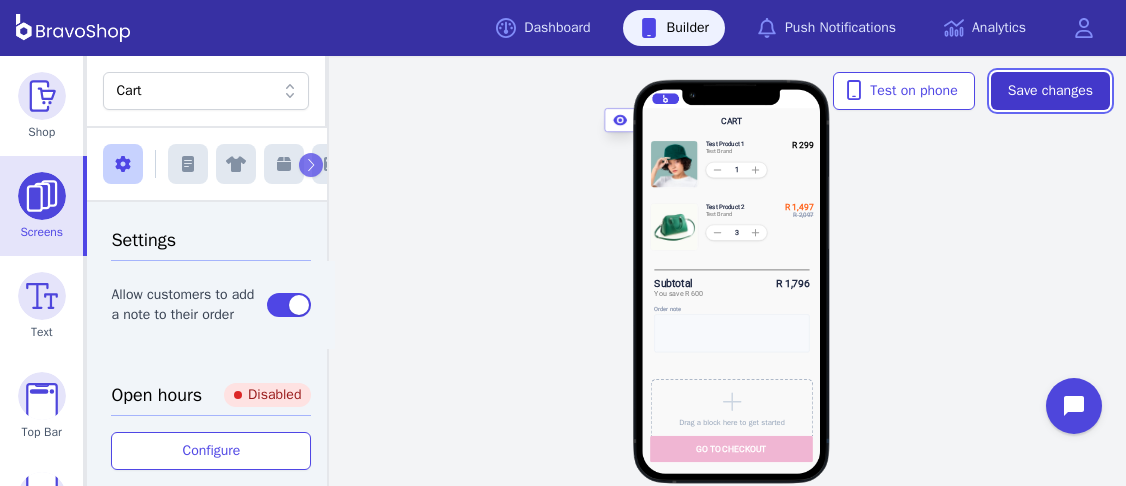click on "Save changes" at bounding box center (1050, 91) 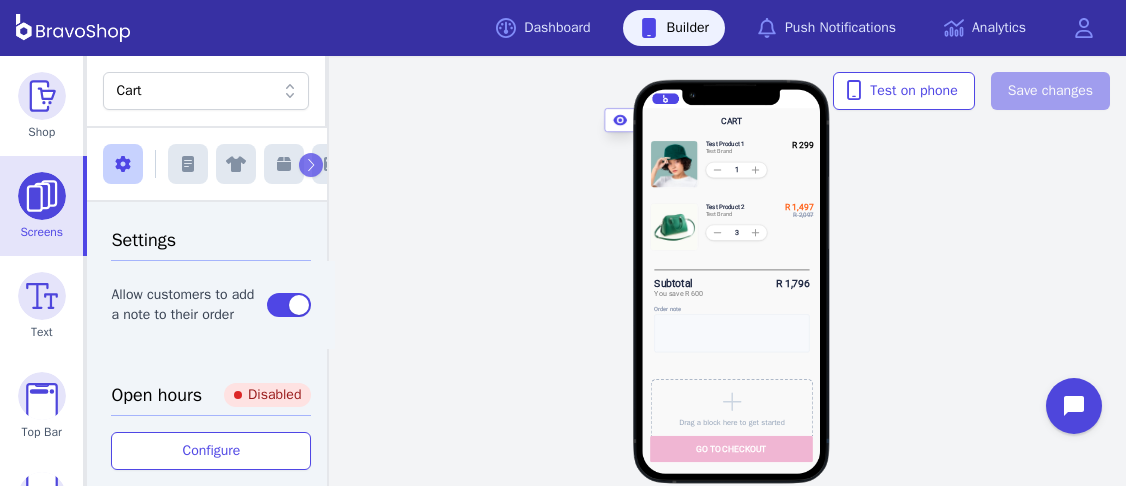 click on "Test Brand" at bounding box center [718, 151] 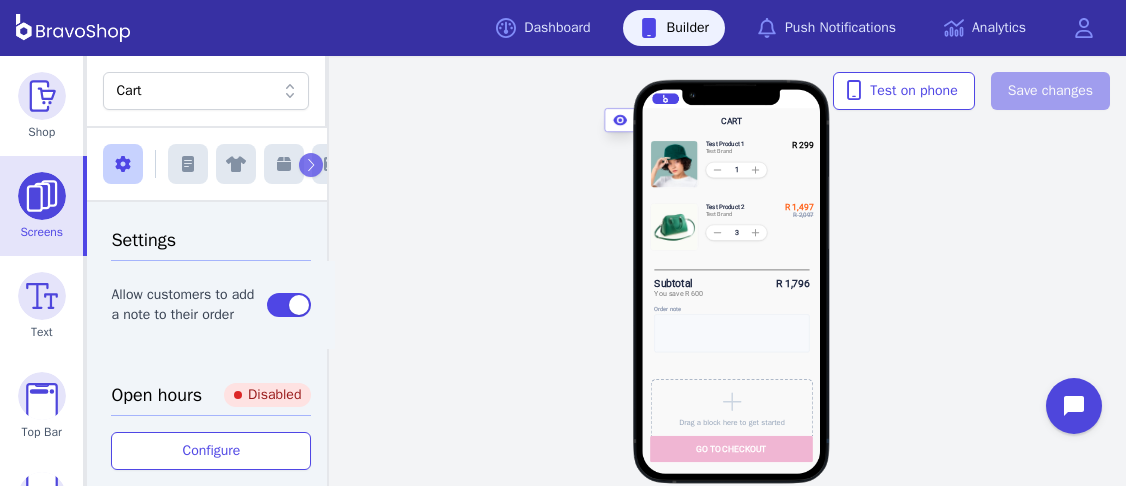 click on "Test Product 2 Test Brand 3" at bounding box center (741, 226) 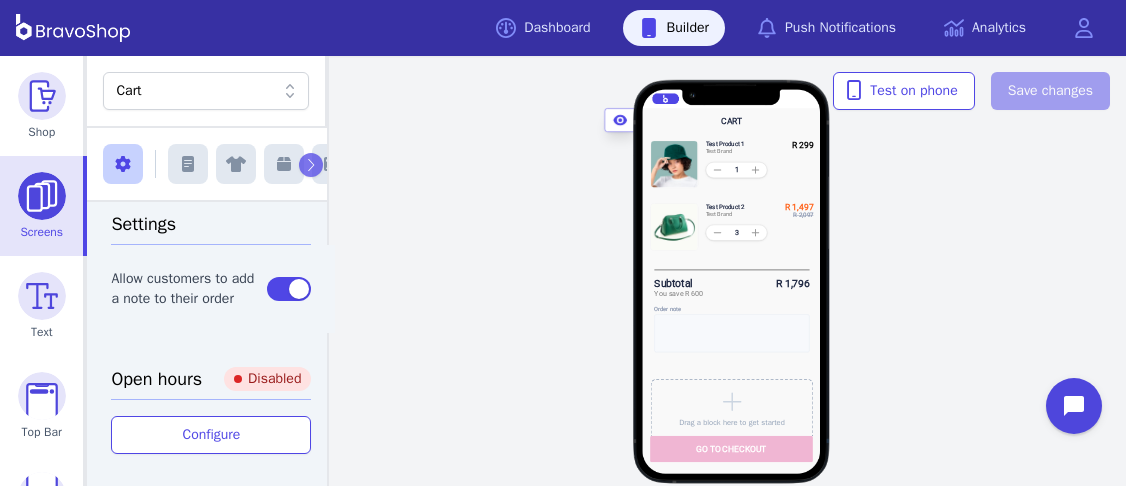 scroll, scrollTop: 0, scrollLeft: 0, axis: both 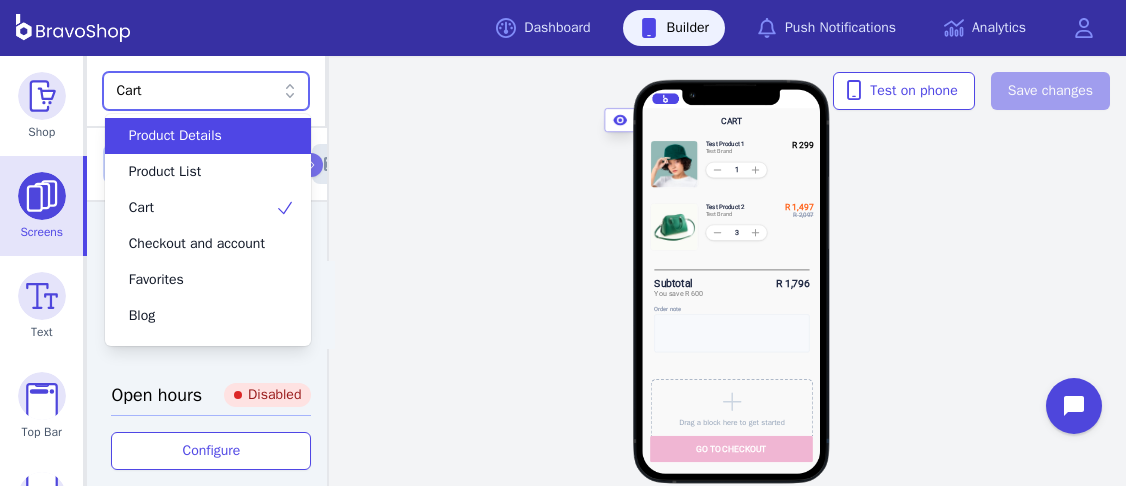 click on "Cart" at bounding box center [195, 91] 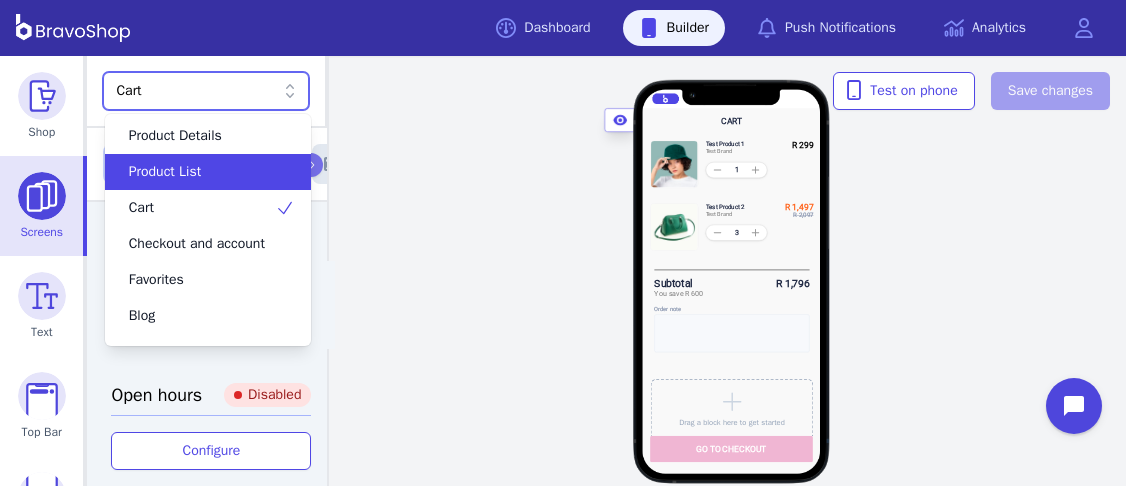 click on "Product List" at bounding box center [196, 172] 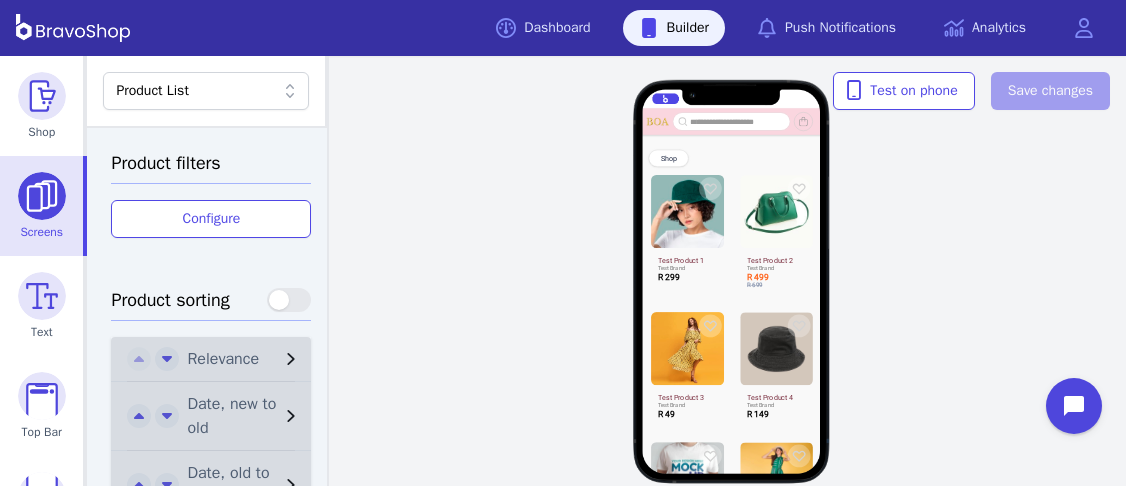 scroll, scrollTop: 873, scrollLeft: 0, axis: vertical 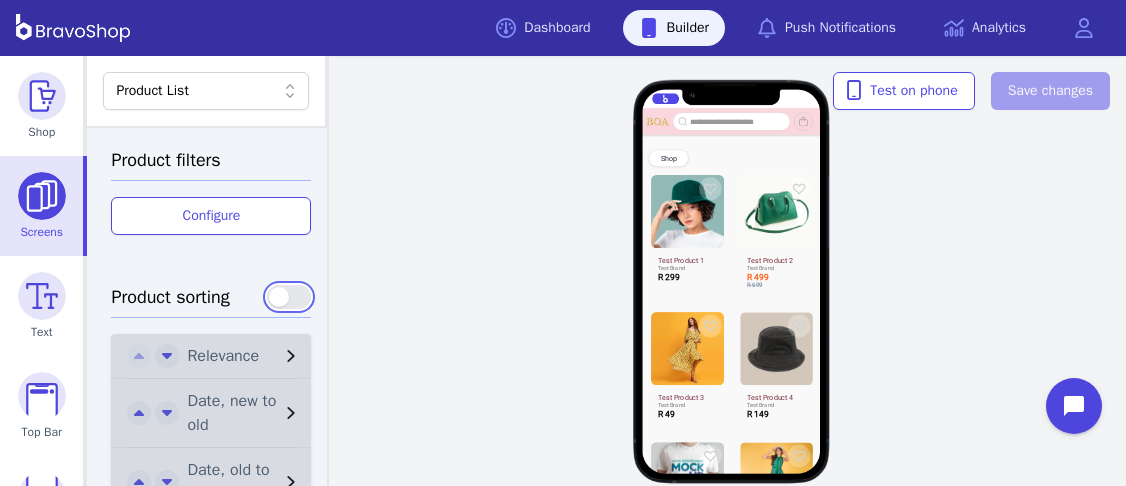 click at bounding box center [289, 297] 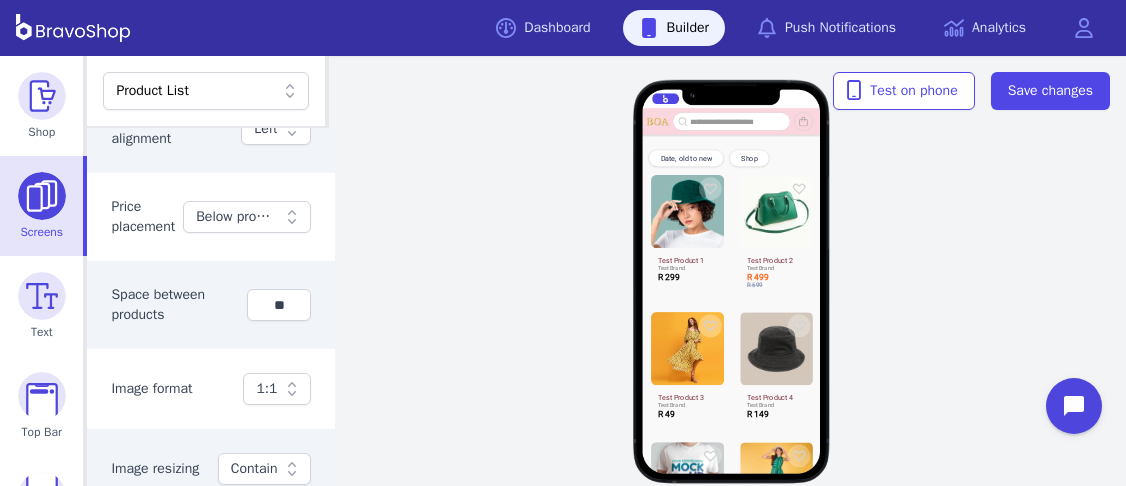 scroll, scrollTop: 473, scrollLeft: 0, axis: vertical 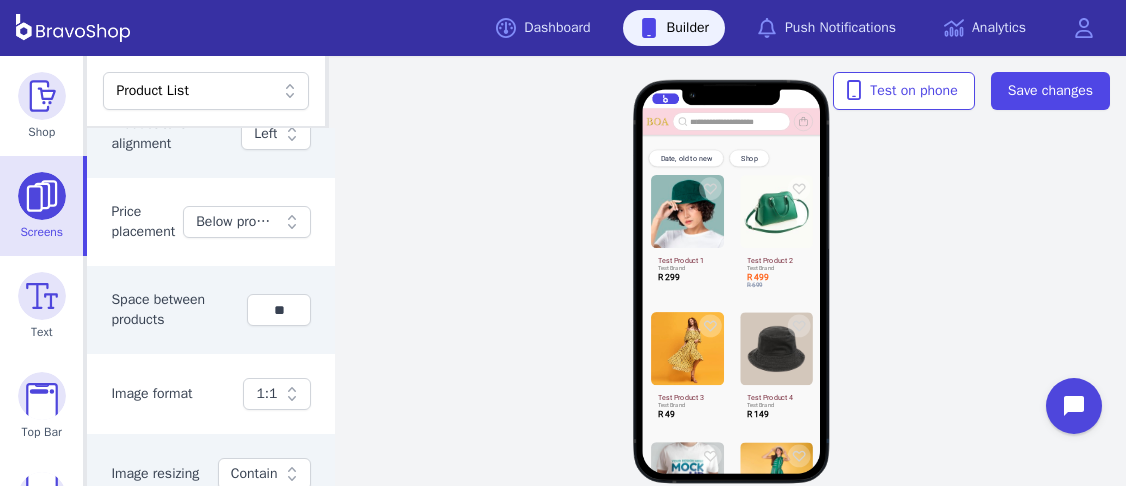 click 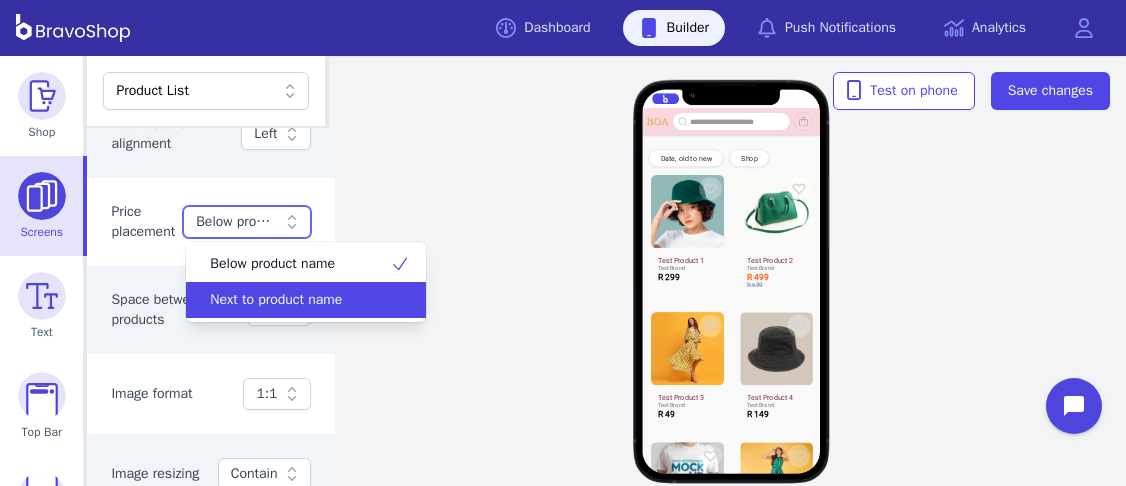 click on "Next to product name" at bounding box center [276, 300] 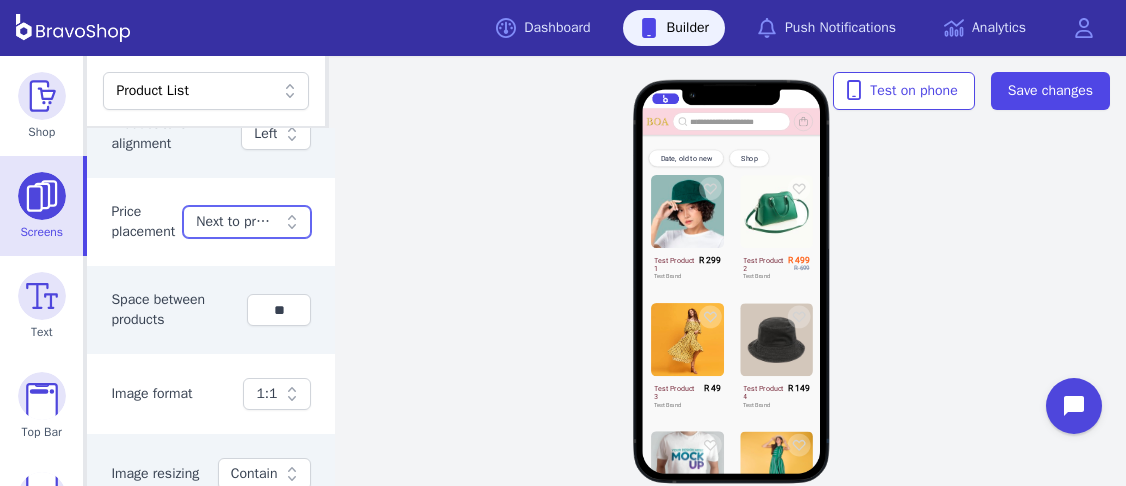 click 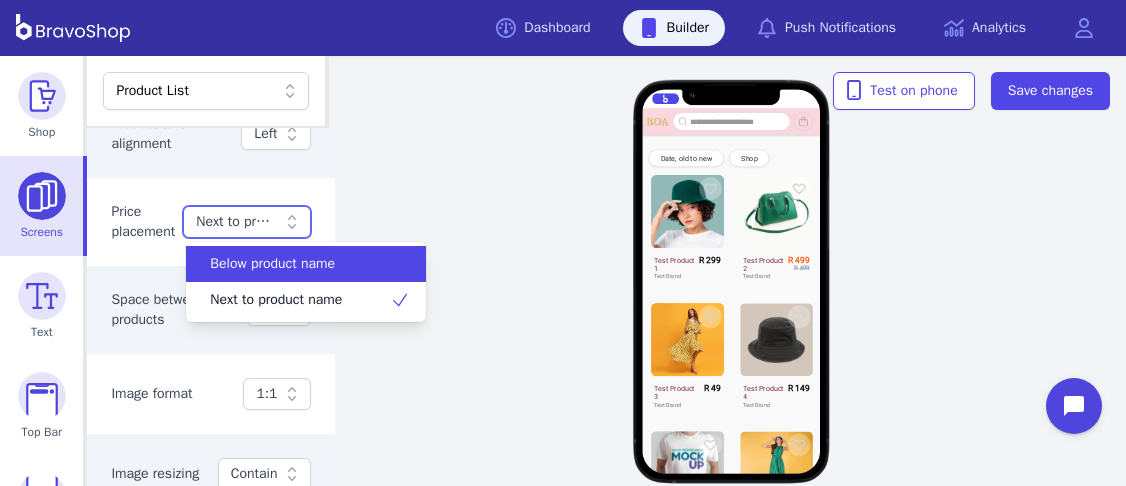 click on "Below product name" at bounding box center (272, 264) 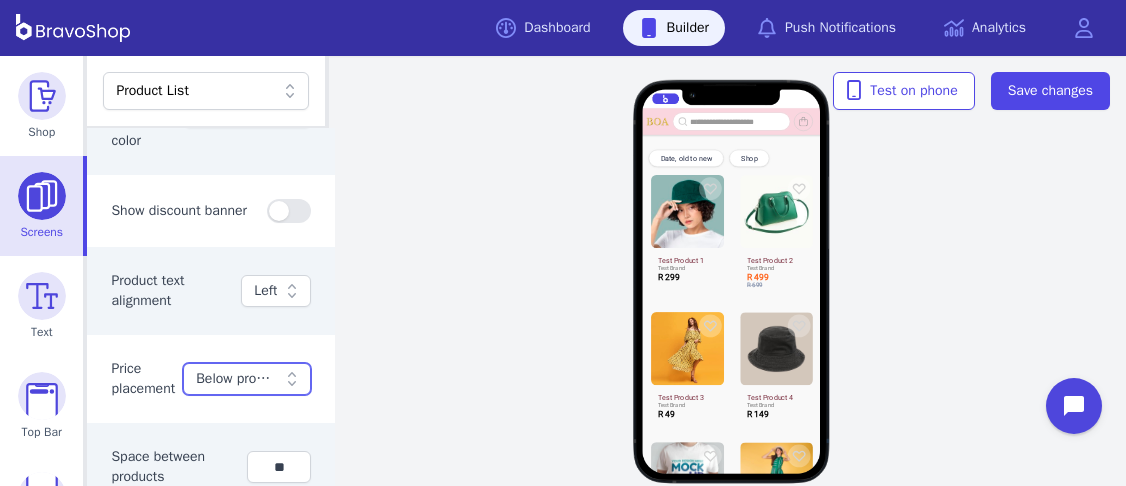 scroll, scrollTop: 282, scrollLeft: 0, axis: vertical 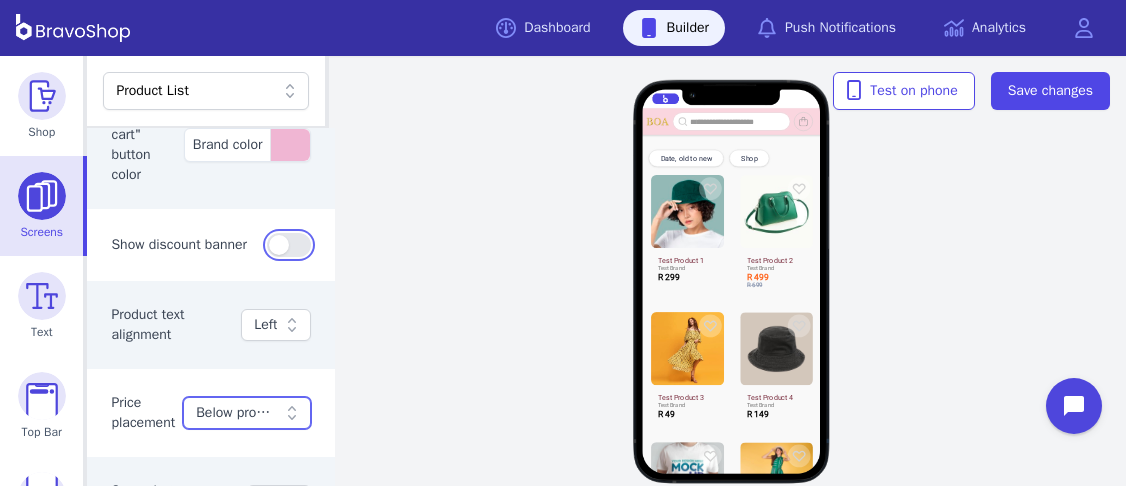 click at bounding box center (289, 245) 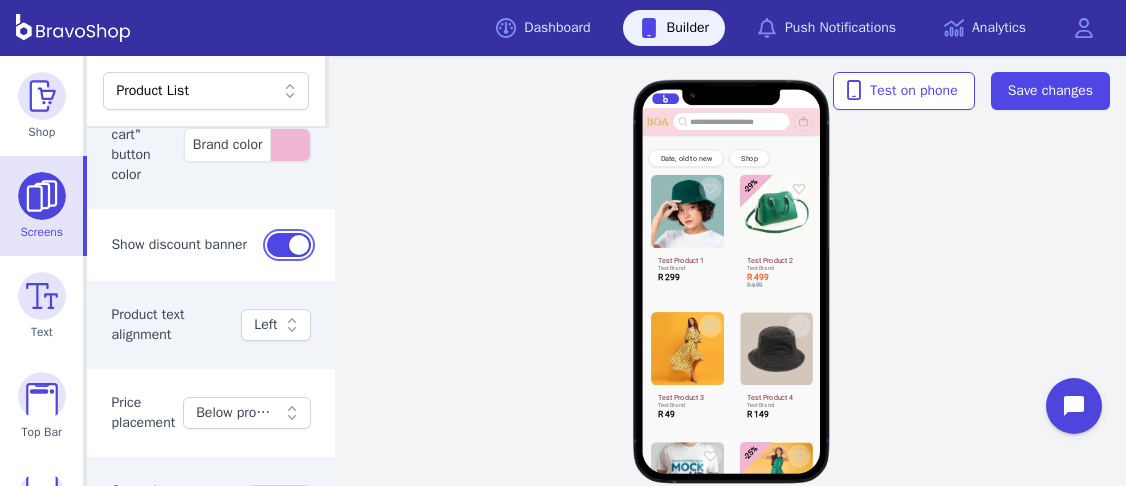 click at bounding box center [289, 245] 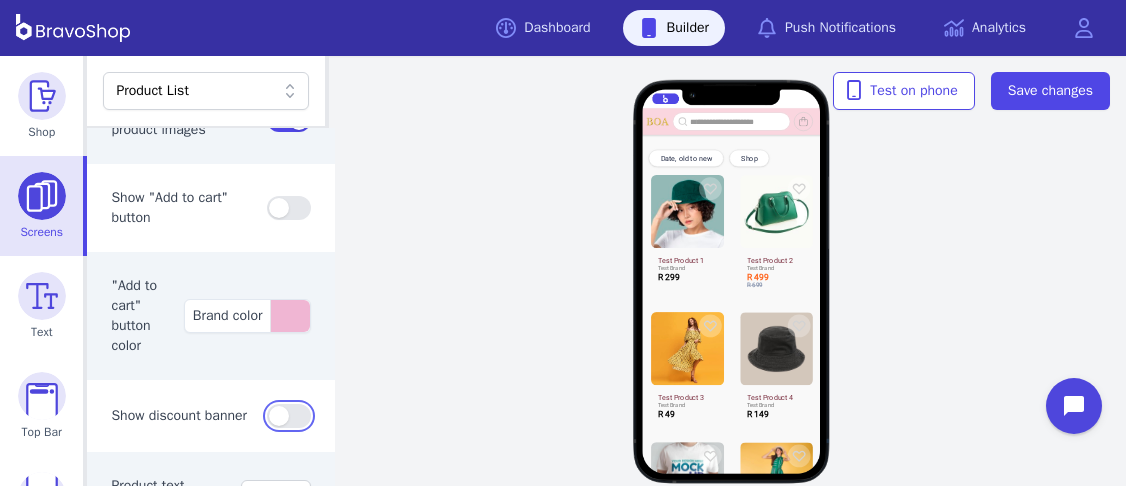 scroll, scrollTop: 110, scrollLeft: 0, axis: vertical 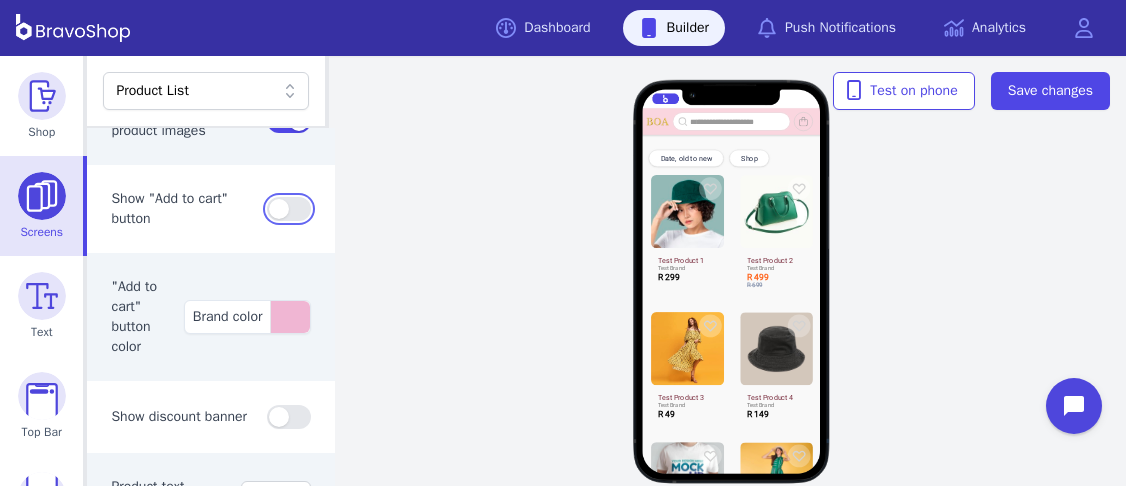 click at bounding box center [289, 209] 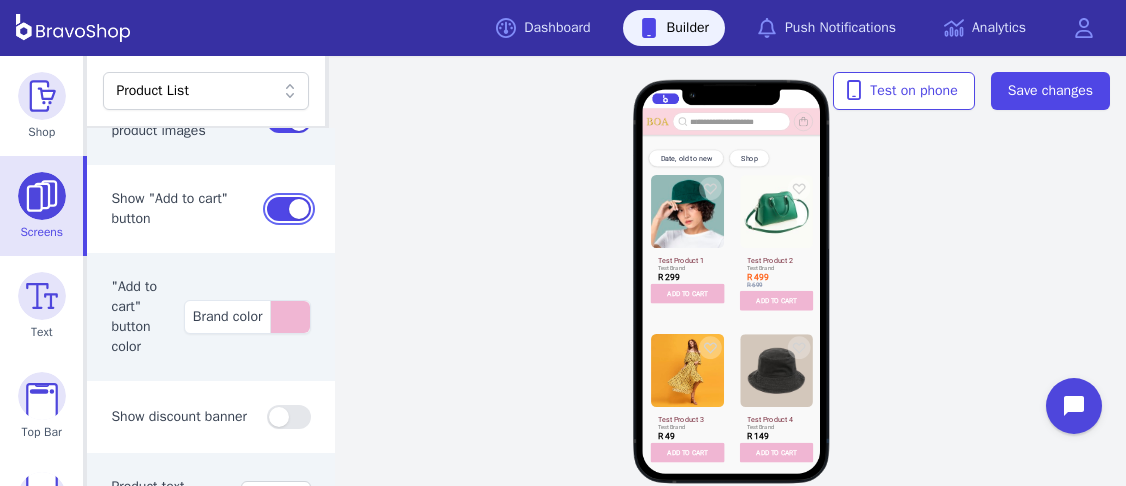 click at bounding box center (289, 209) 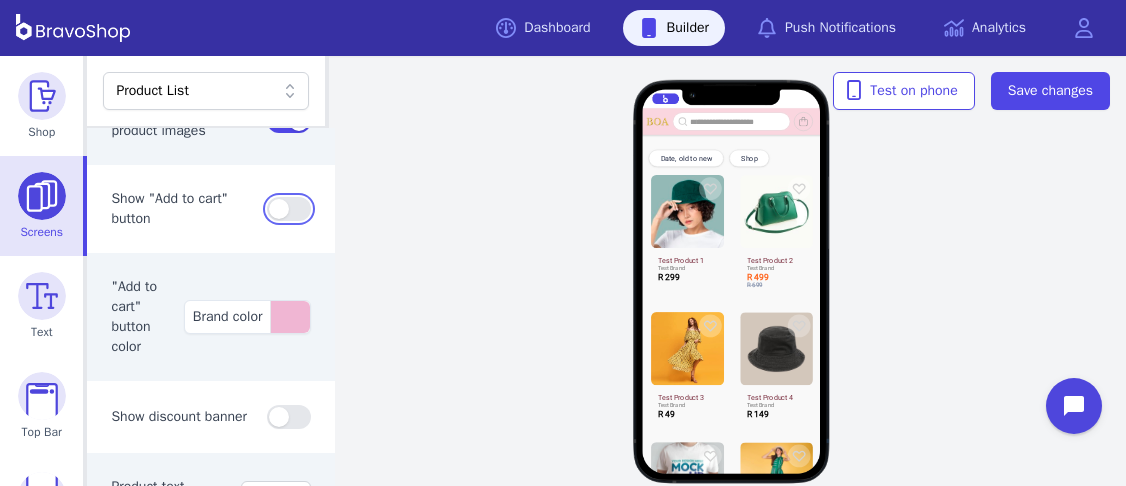 scroll, scrollTop: 0, scrollLeft: 0, axis: both 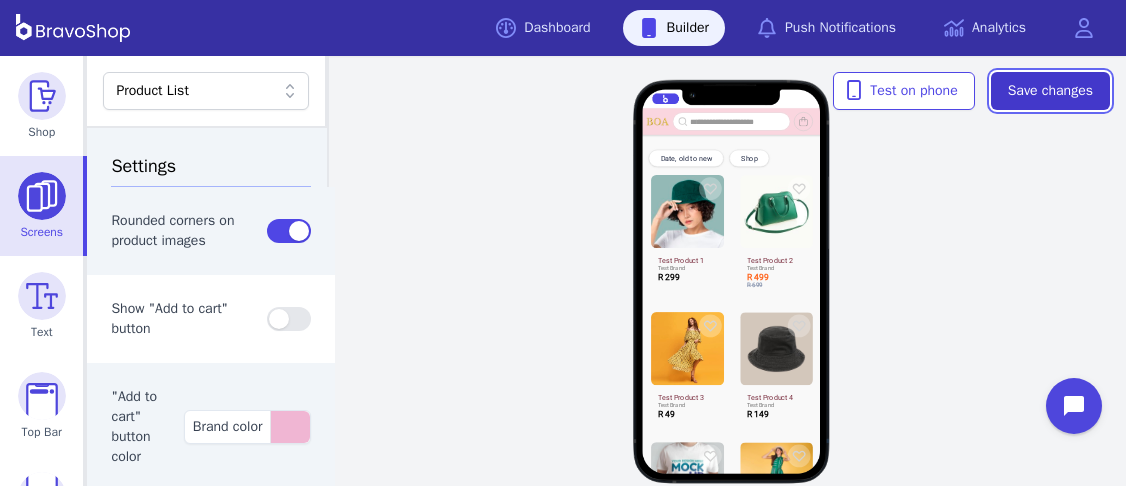 click on "Save changes" at bounding box center [1050, 91] 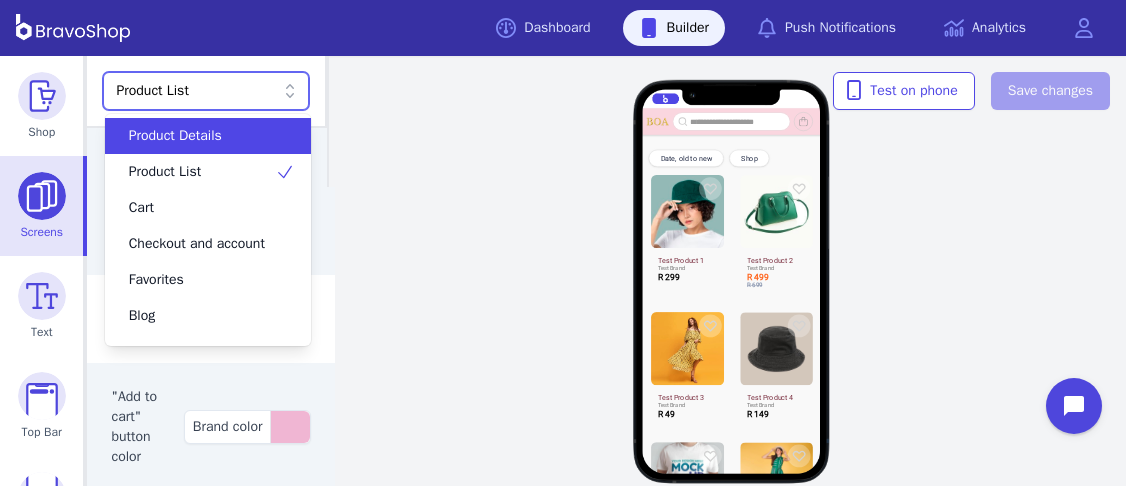 click 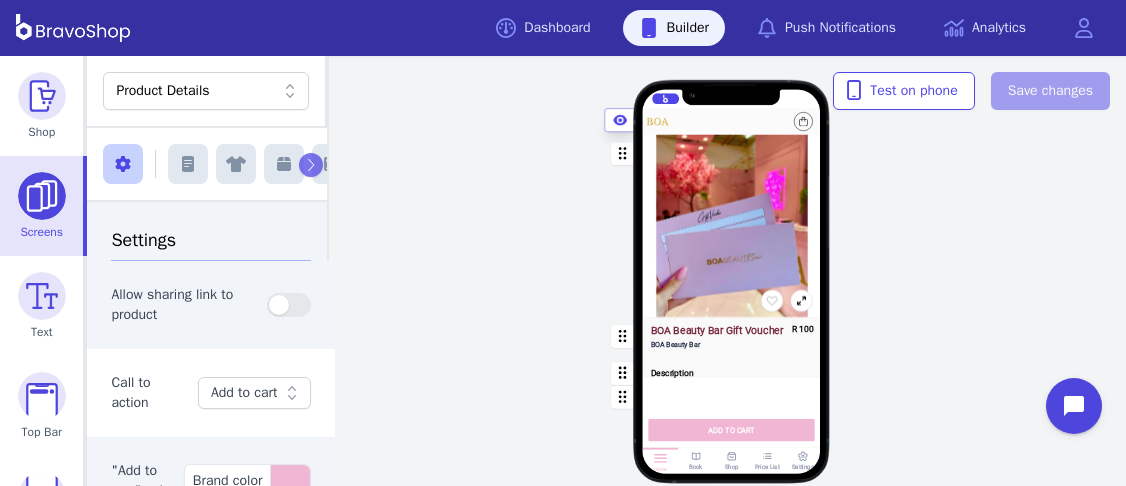 scroll, scrollTop: 320, scrollLeft: 0, axis: vertical 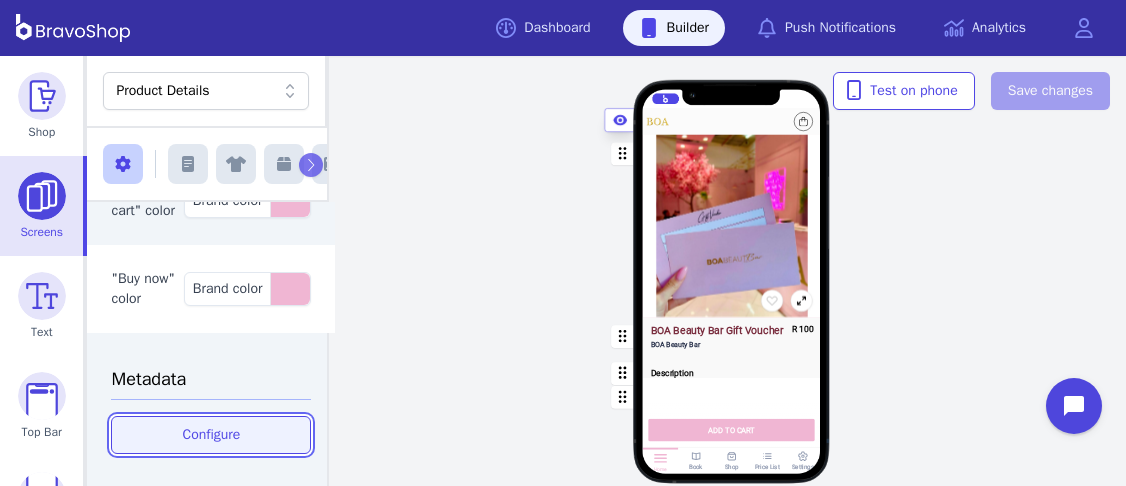 click on "Configure" at bounding box center [211, 435] 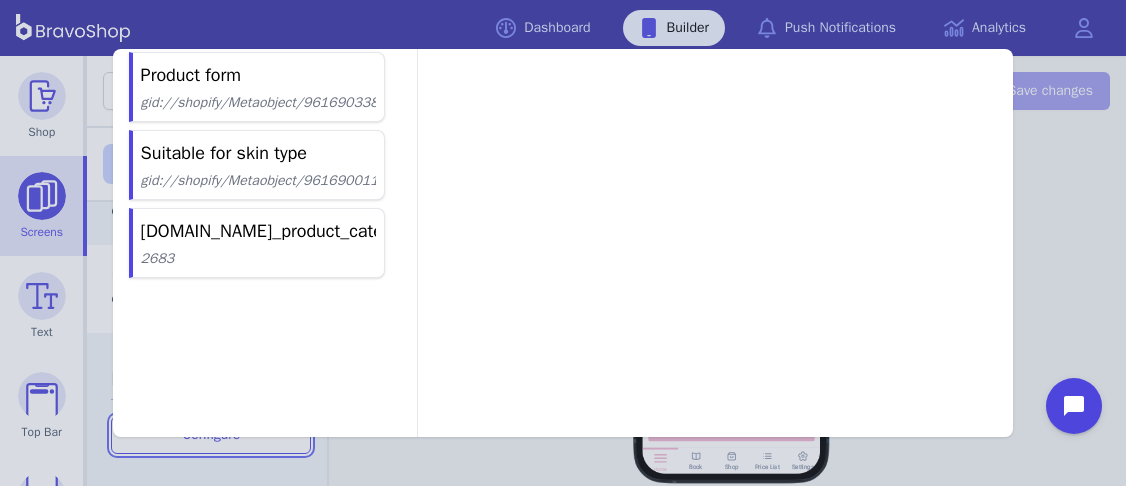 scroll, scrollTop: 0, scrollLeft: 0, axis: both 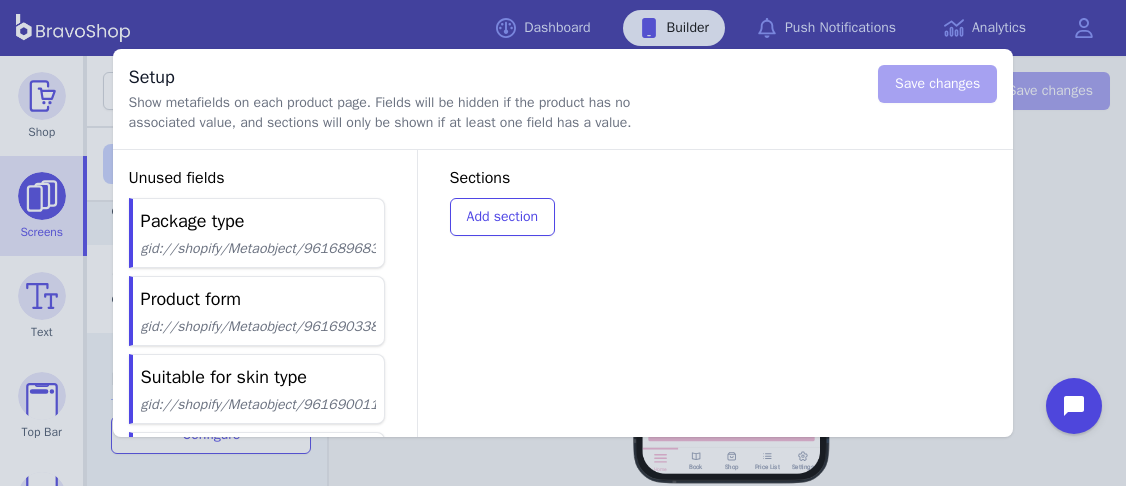 click on "Setup Show metafields on each product page. Fields will be hidden if the product has no associated value, and sections will only be shown if at least one field has a value. Save changes Unused fields Package type gid://shopify/Metaobject/96168968349 Product form gid://shopify/Metaobject/96169033885 Suitable for skin type gid://shopify/Metaobject/96169001117 mm-google-shopping.google_product_category 2683 Sections Add section Metafield settings cannot be changed from mobile Please access this page from a laptop or desktop computer, to edit the settings." at bounding box center [563, 243] 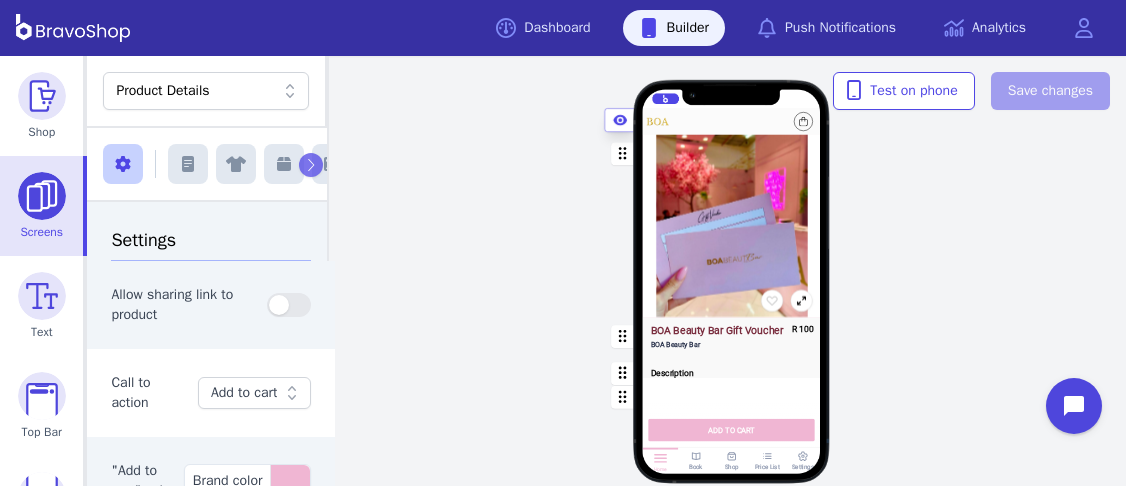 scroll, scrollTop: 2, scrollLeft: 0, axis: vertical 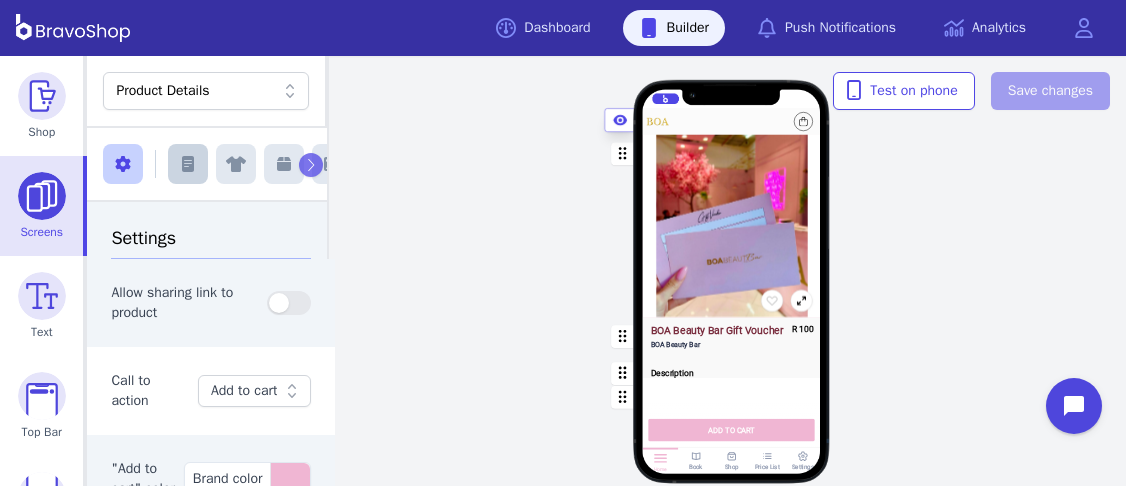click at bounding box center [188, 164] 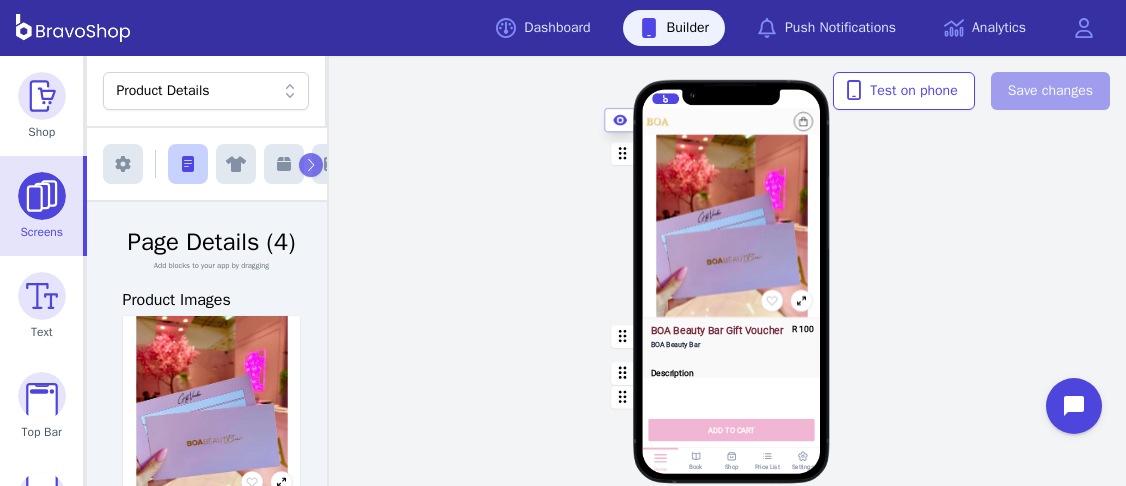 scroll, scrollTop: 0, scrollLeft: 0, axis: both 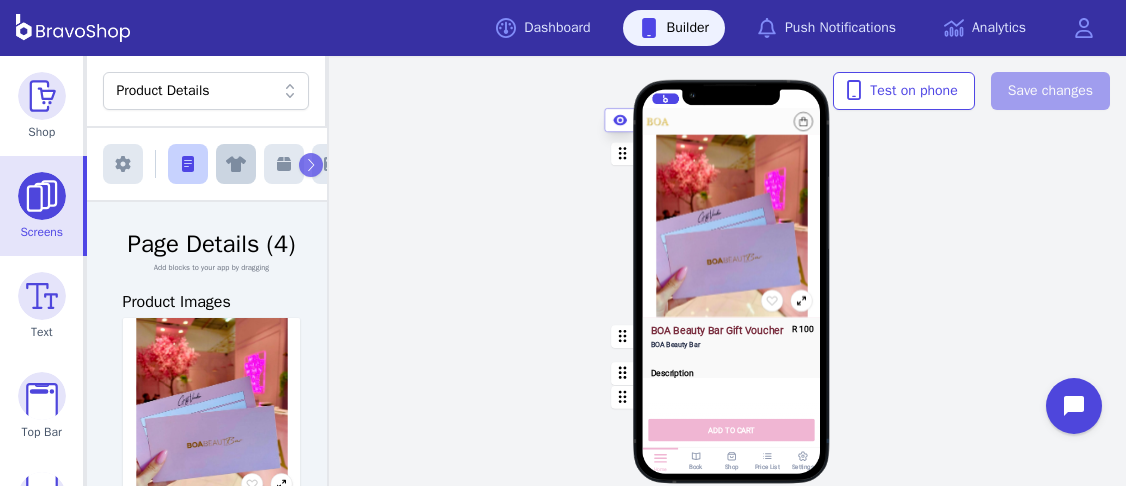 click at bounding box center (236, 164) 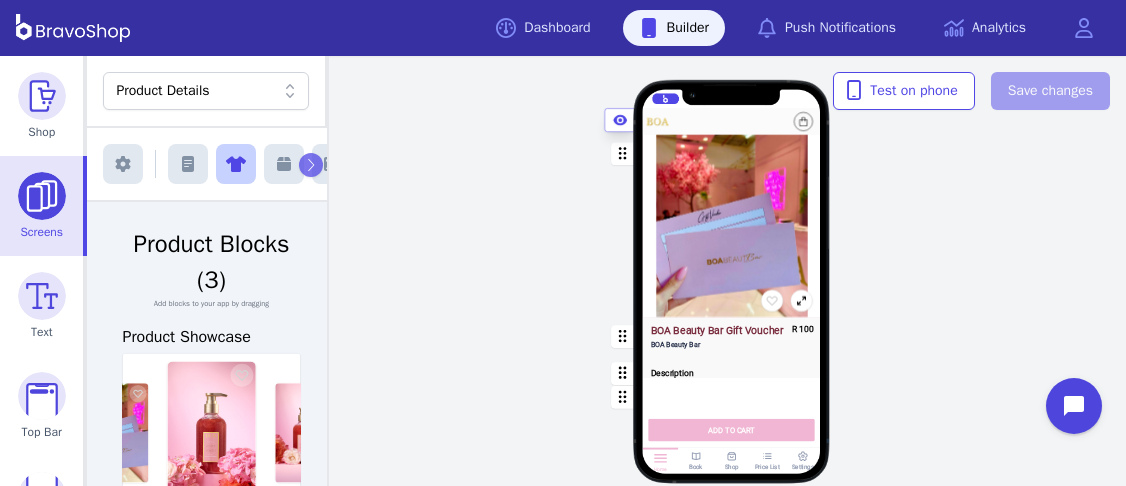 click on "Product Blocks   (3)" at bounding box center (211, 262) 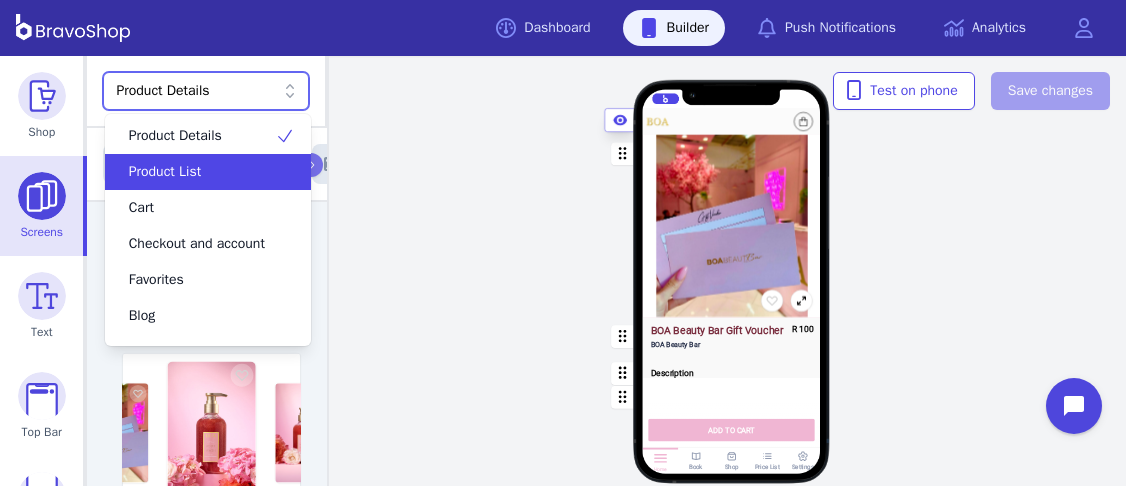 scroll, scrollTop: 64, scrollLeft: 0, axis: vertical 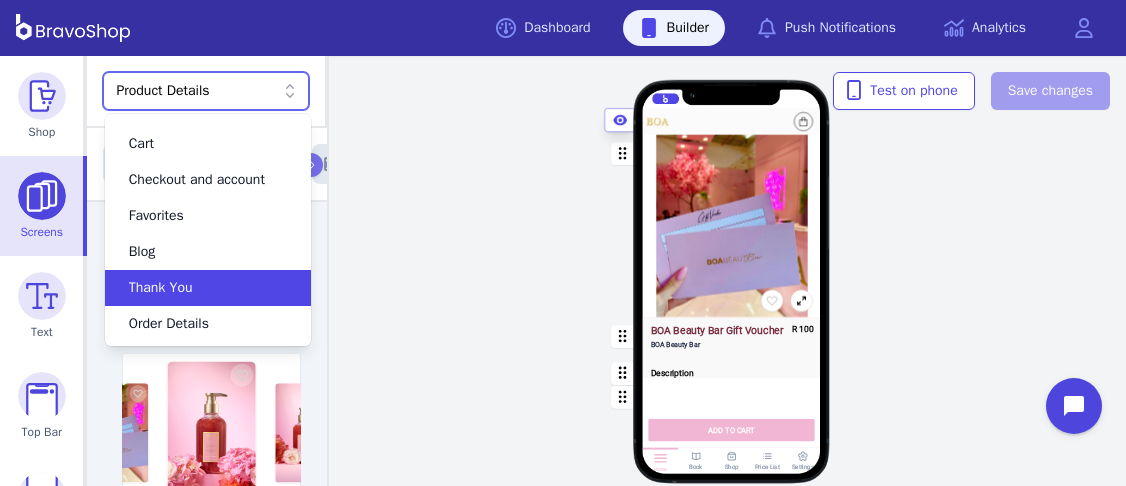 click on "Thank You" at bounding box center [196, 288] 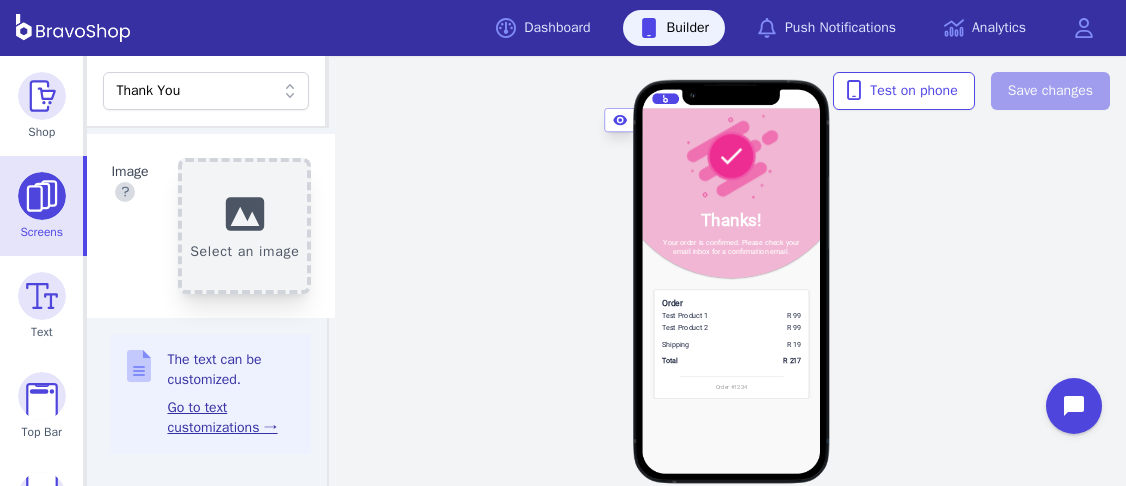 scroll, scrollTop: 0, scrollLeft: 0, axis: both 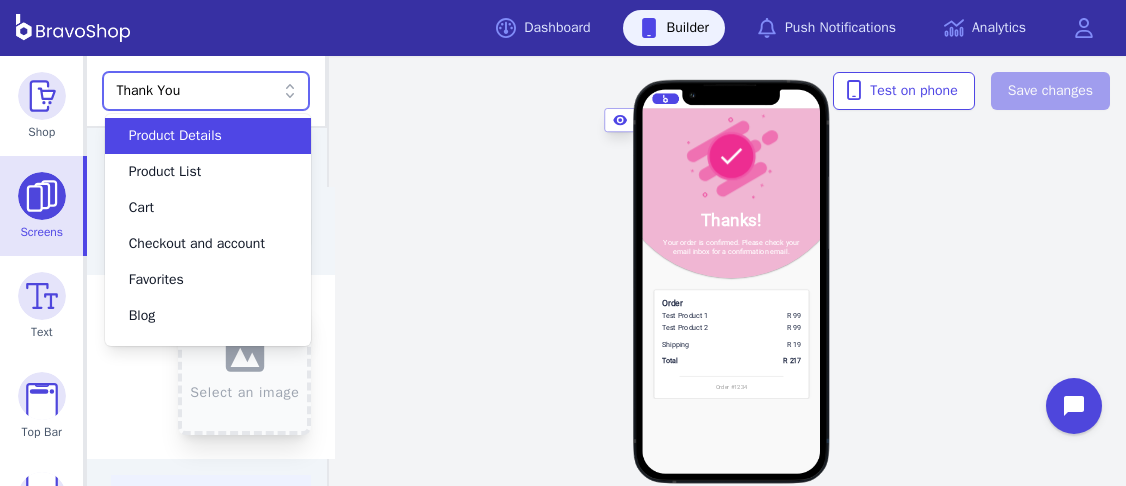 click on "Thank You" at bounding box center [195, 91] 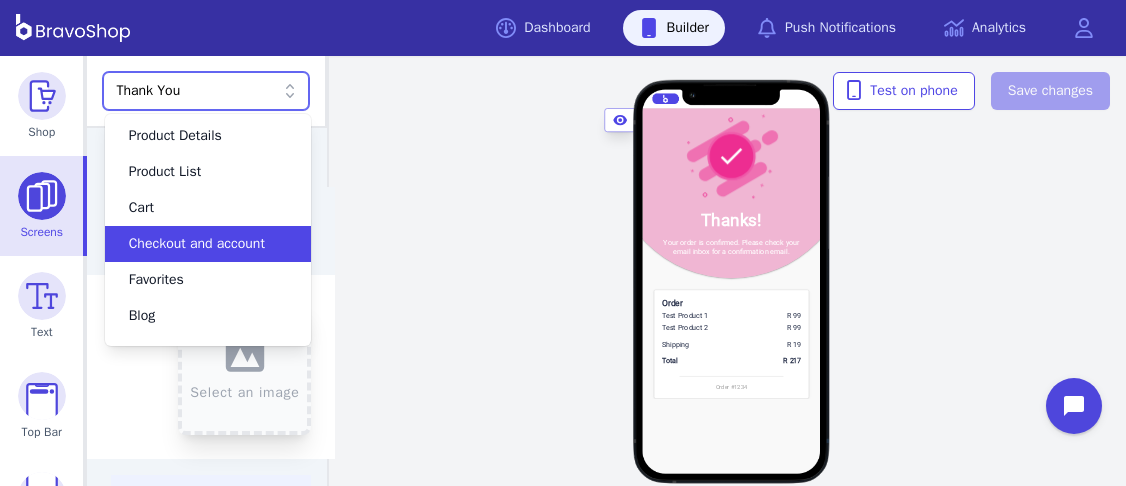 scroll, scrollTop: 64, scrollLeft: 0, axis: vertical 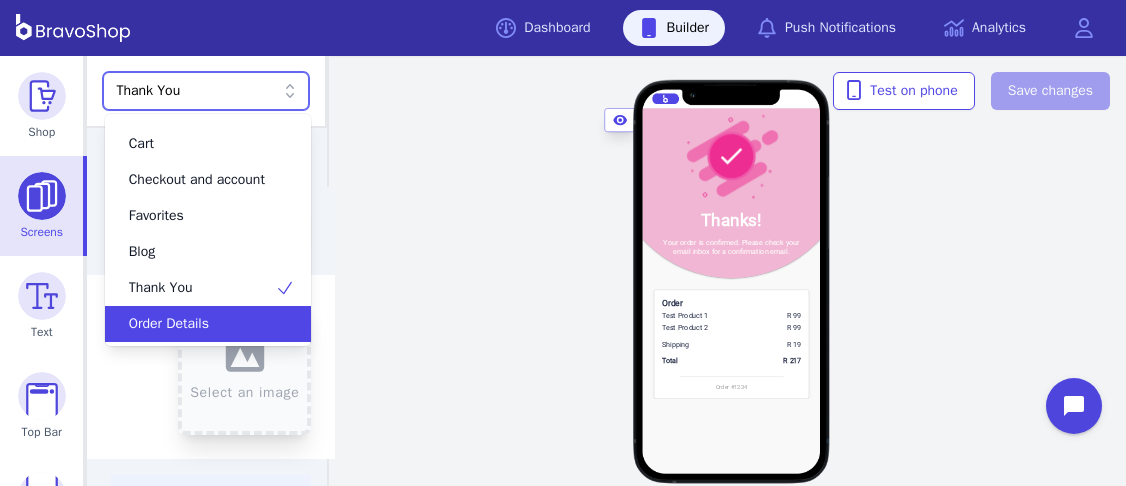 click on "Order Details" at bounding box center (169, 324) 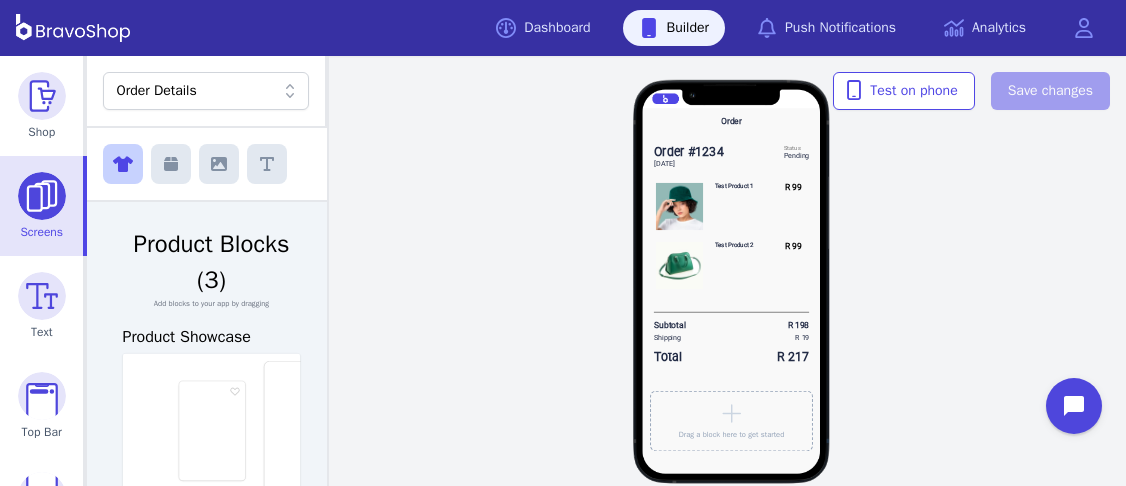 scroll, scrollTop: 0, scrollLeft: 204, axis: horizontal 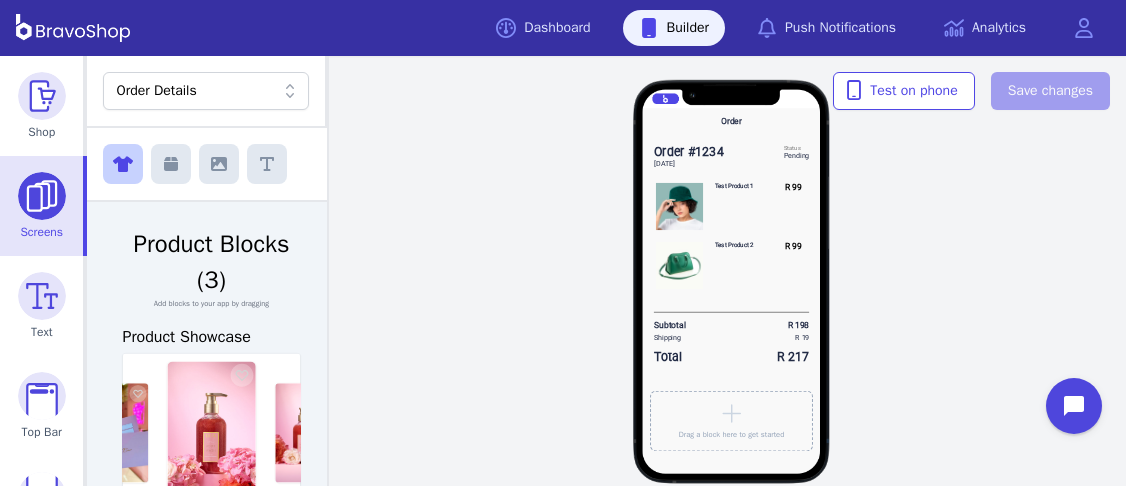 click on "Order   #1234 Jul 01, 2025 Status Pending Test Product 1 R 99 Test Product 2 R 99 Subtotal R 198 Shipping R 19 Total R 217" at bounding box center (732, 254) 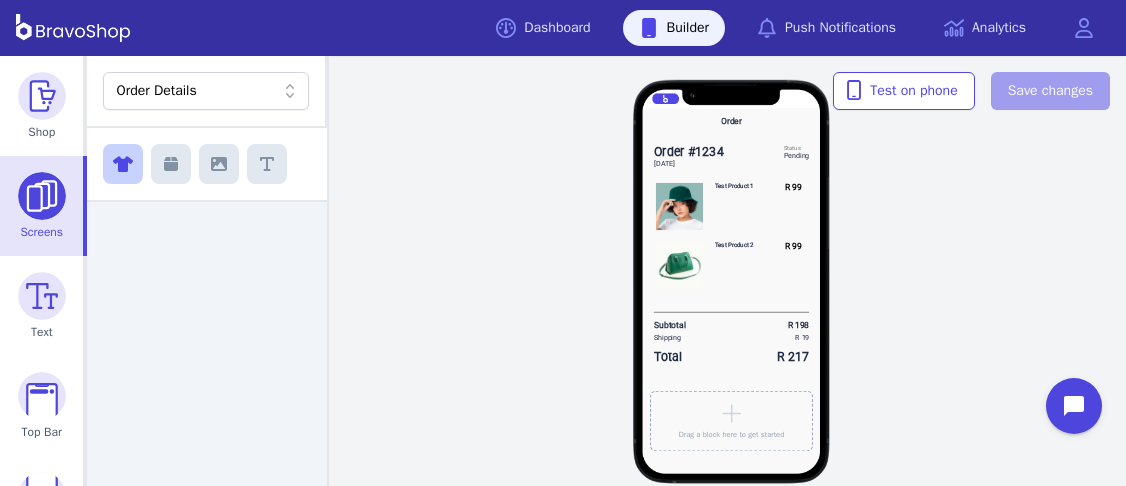 scroll, scrollTop: 0, scrollLeft: 0, axis: both 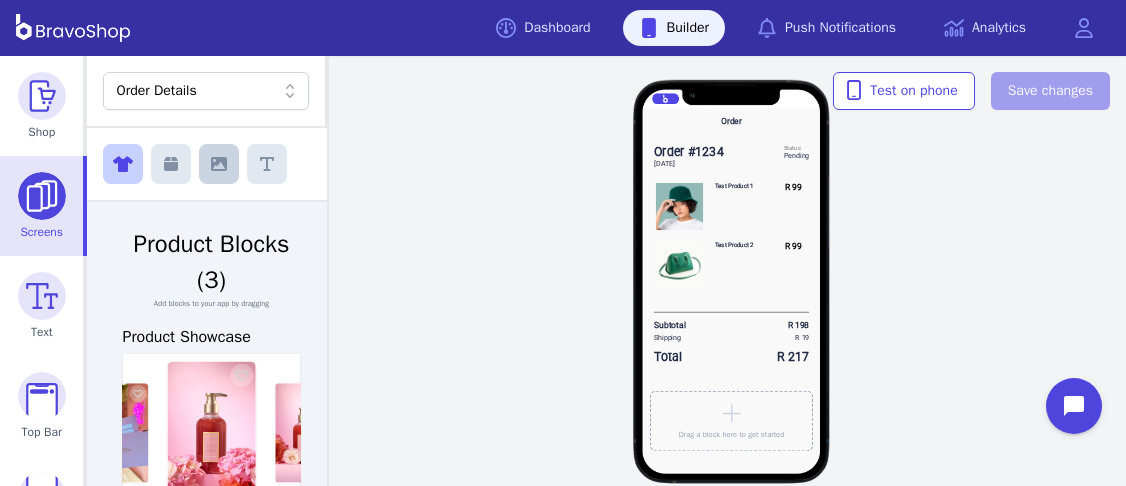 click 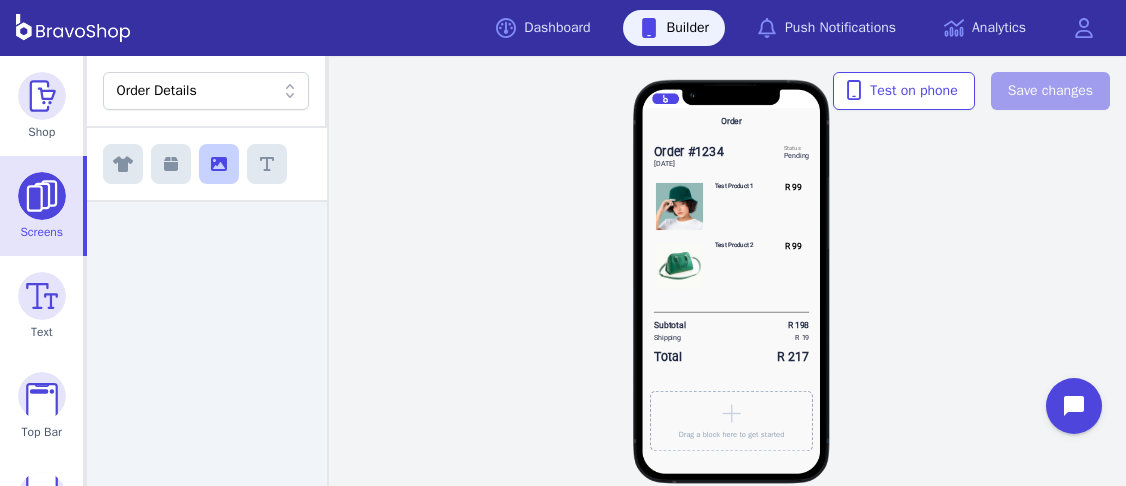 scroll, scrollTop: 0, scrollLeft: 0, axis: both 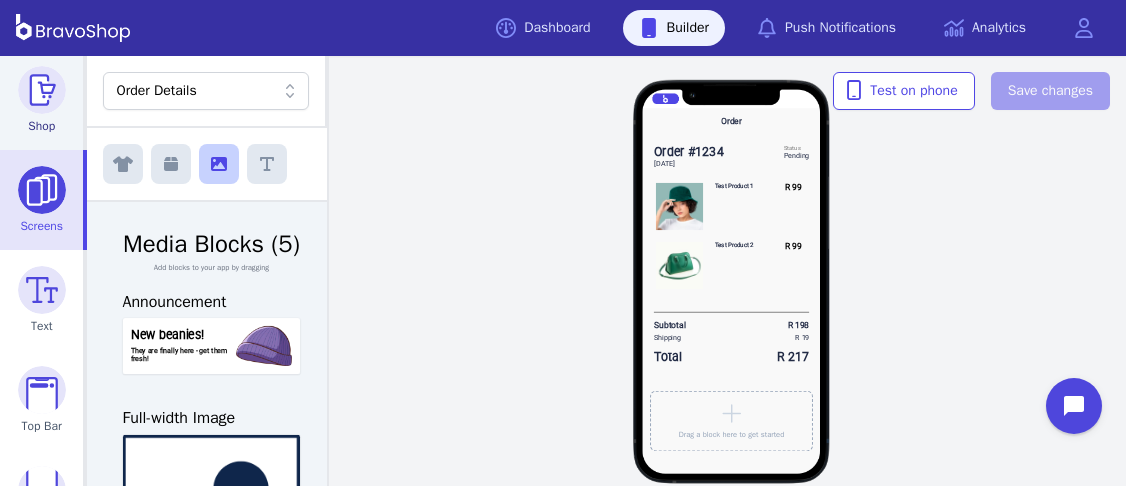 click at bounding box center [42, 90] 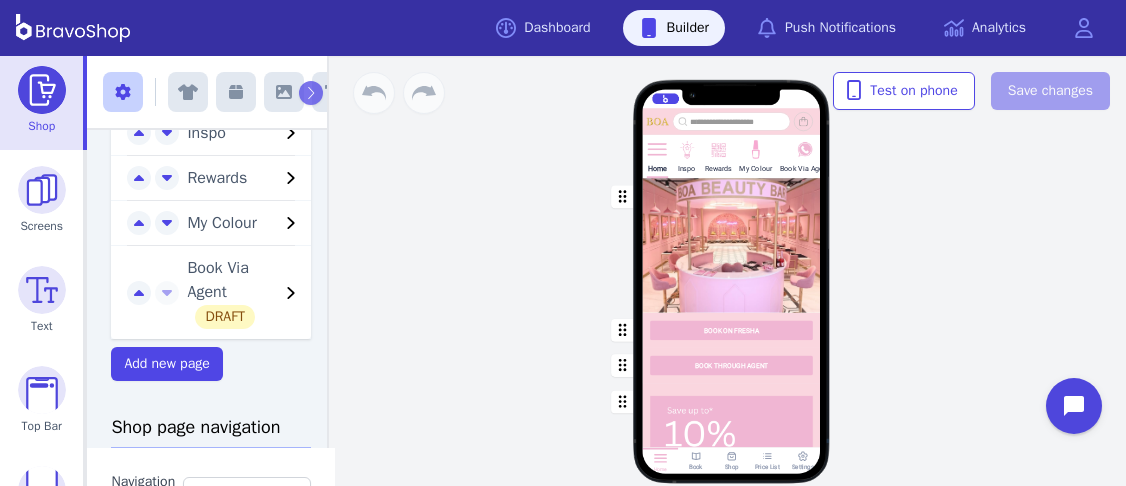 scroll, scrollTop: 0, scrollLeft: 0, axis: both 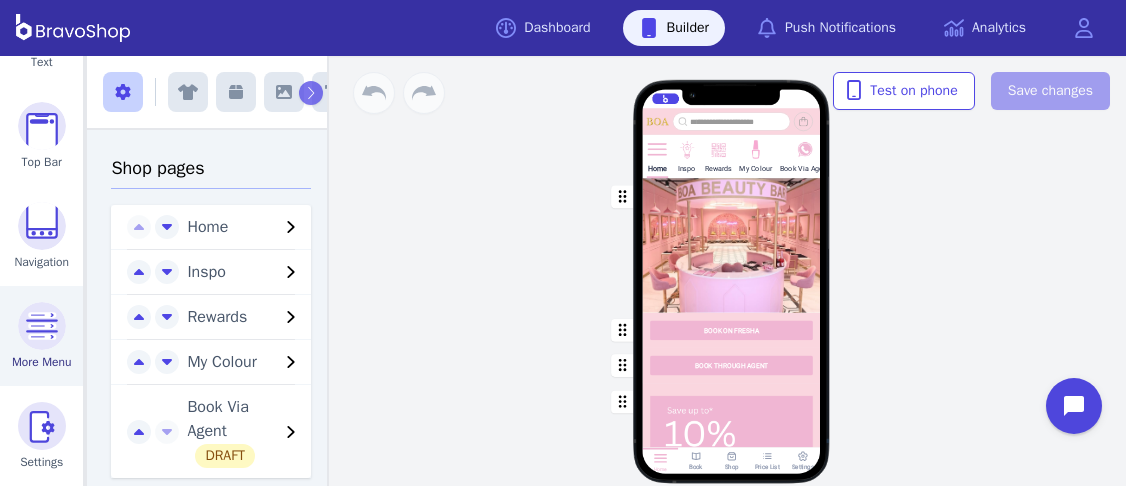 click at bounding box center (42, 326) 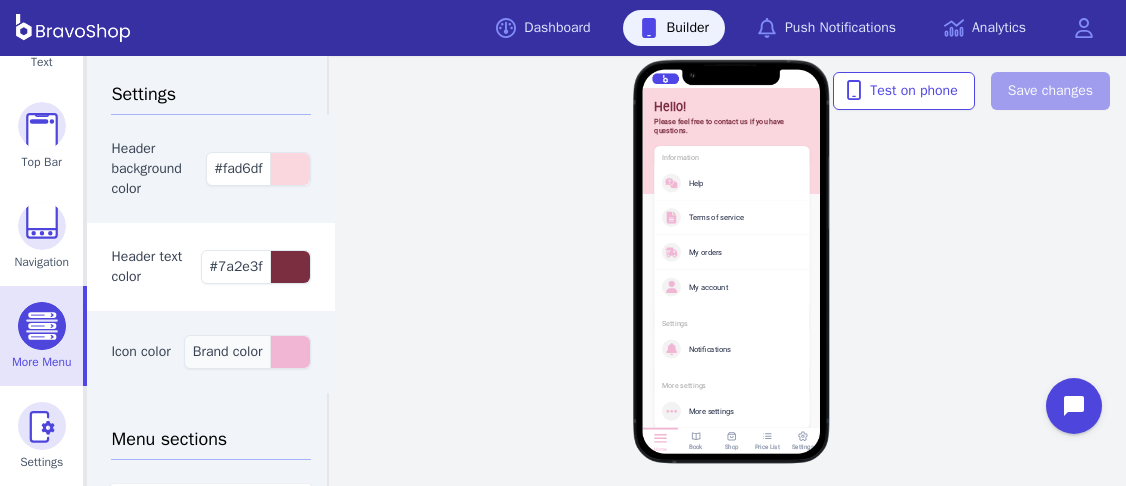 click on "Brand color" at bounding box center (228, 351) 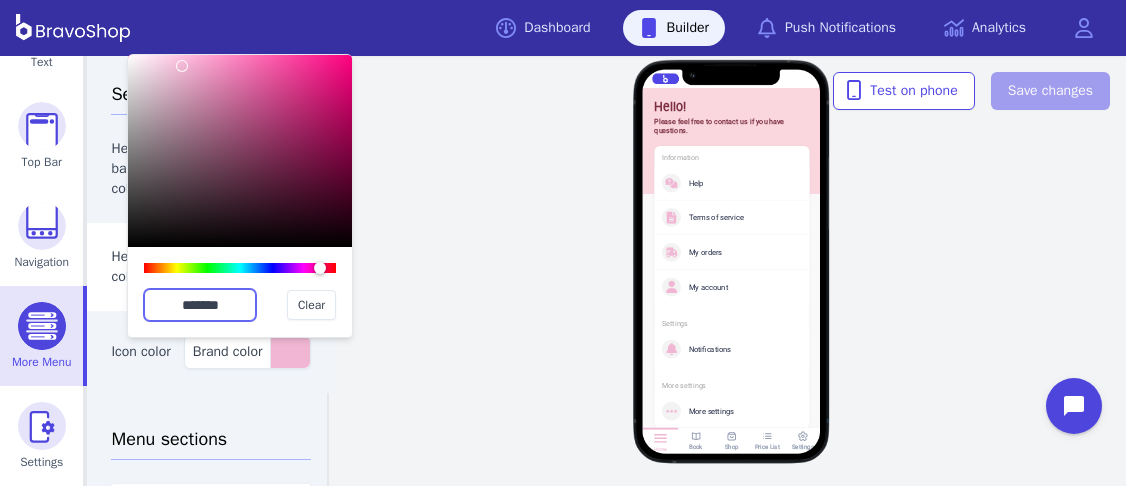 drag, startPoint x: 231, startPoint y: 301, endPoint x: 163, endPoint y: 295, distance: 68.26419 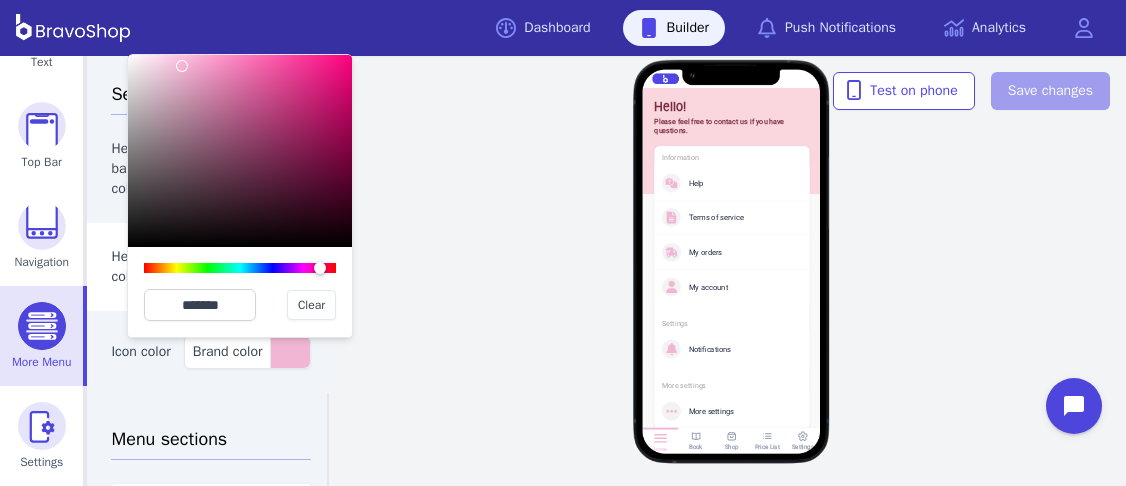 click on "Hello! Please feel free to contact us if you have questions. Information Help Terms of service My orders My account Settings Notifications More settings More settings Version   BUILDER Home Book  Shop Price List Settings" at bounding box center [731, 271] 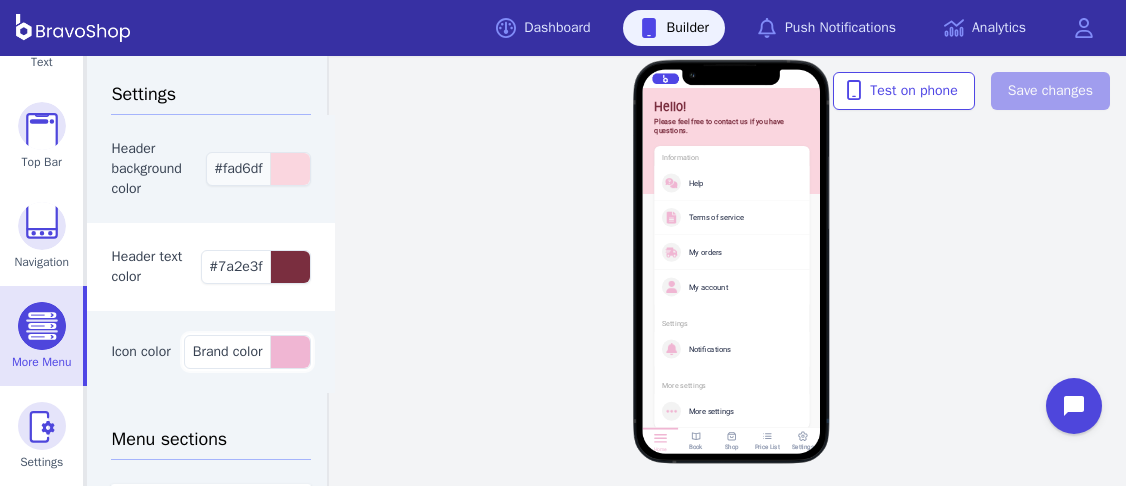 click at bounding box center (290, 169) 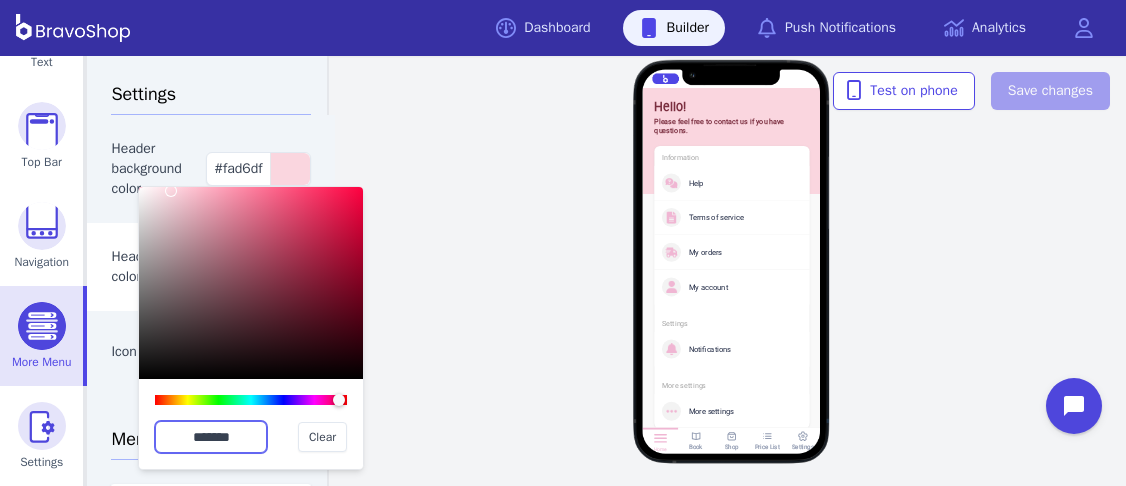 drag, startPoint x: 248, startPoint y: 438, endPoint x: 161, endPoint y: 430, distance: 87.36704 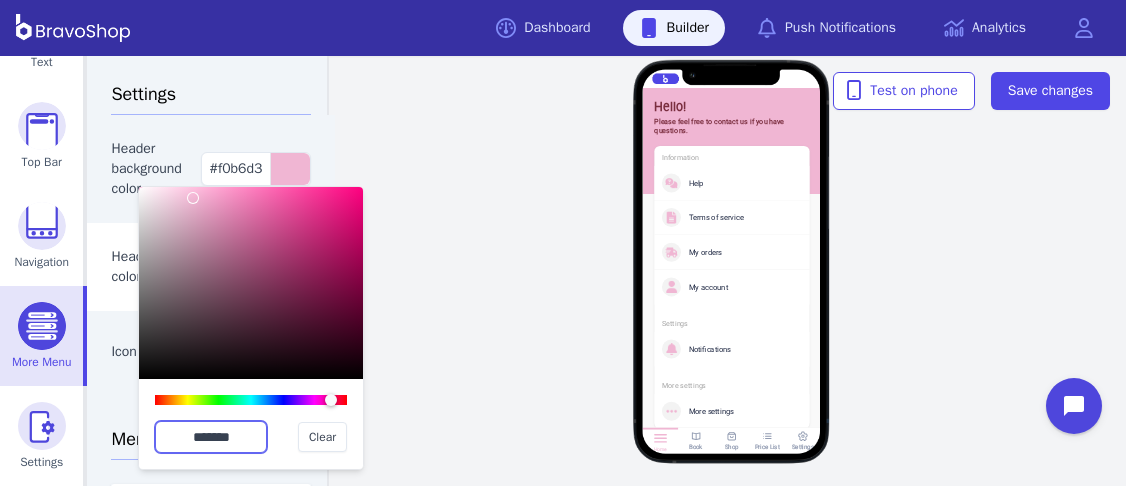type on "*******" 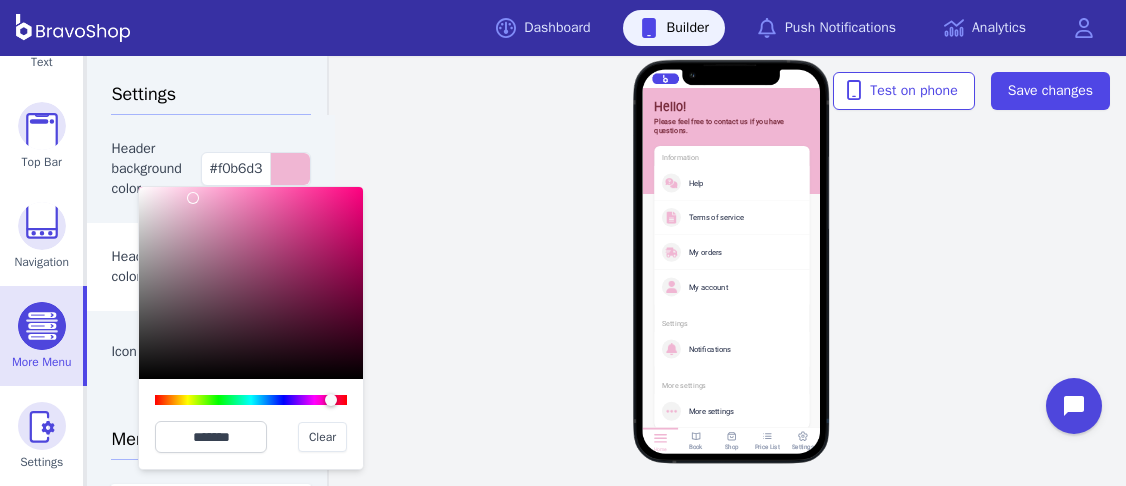 click on "******* Clear" at bounding box center [251, 437] 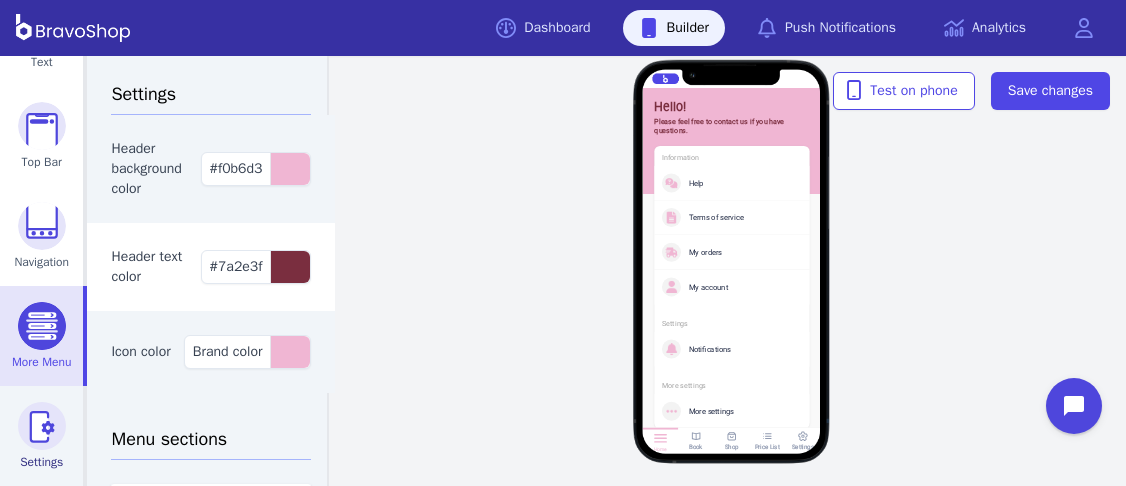 click at bounding box center (42, 426) 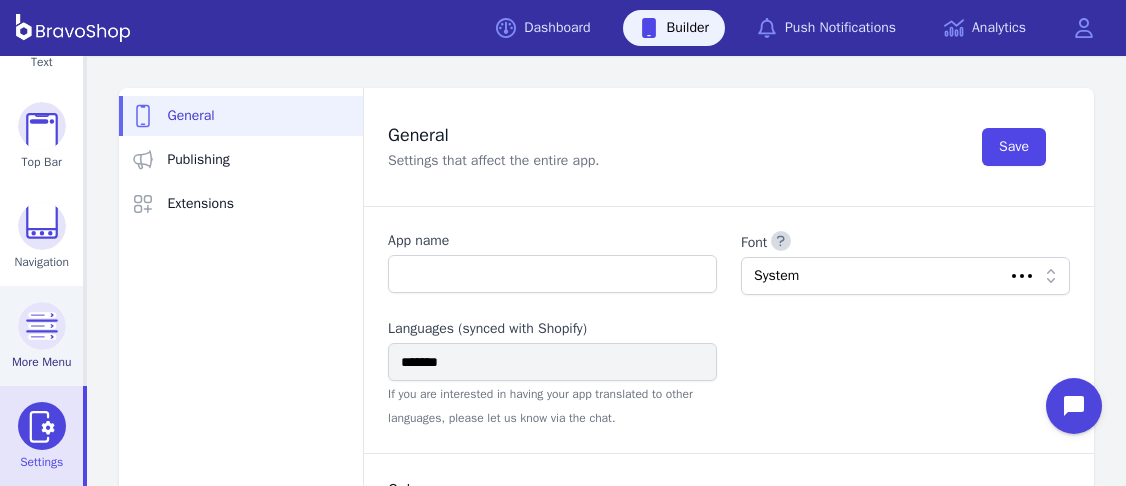 click at bounding box center [42, 326] 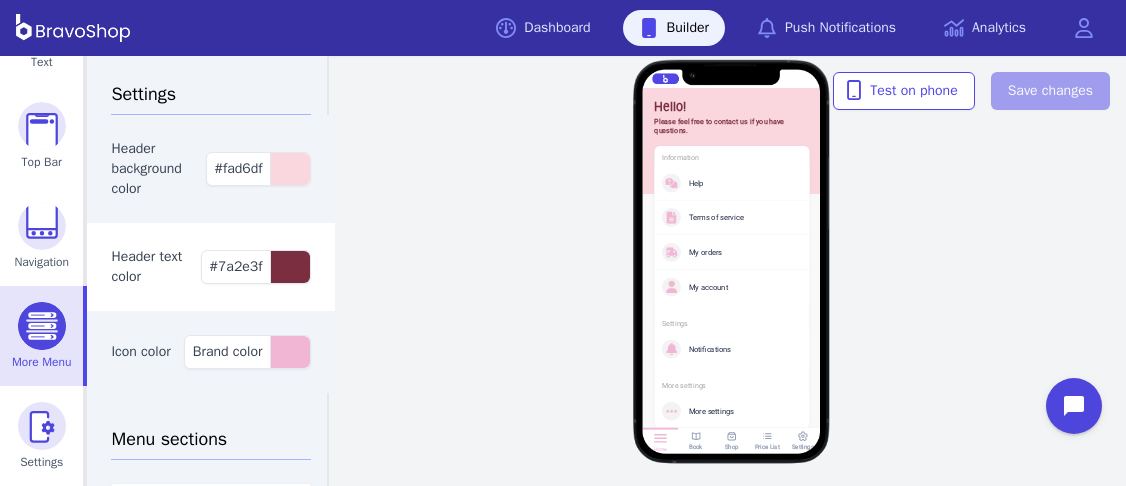 scroll, scrollTop: 221, scrollLeft: 0, axis: vertical 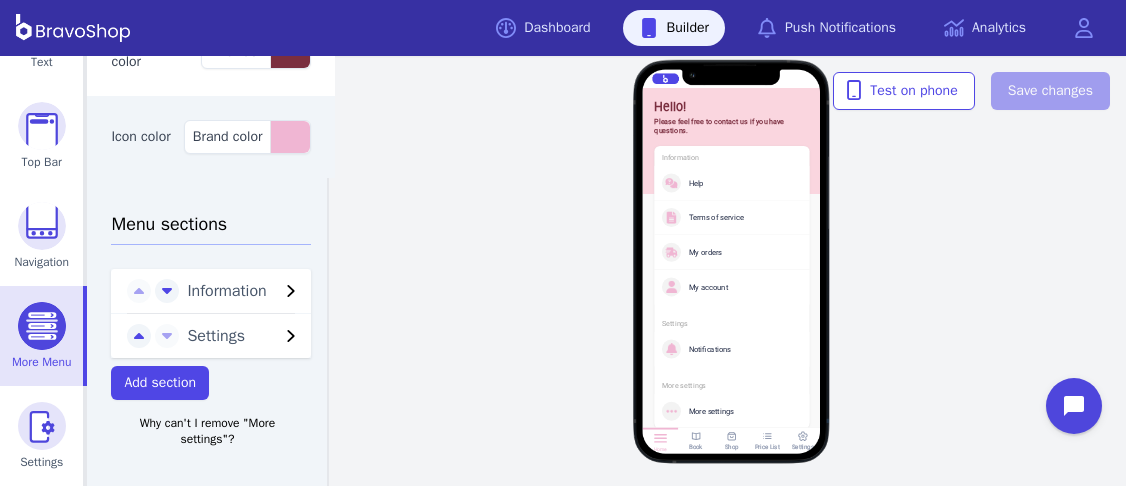 click on "Why can't I remove "More settings"?" at bounding box center (207, 431) 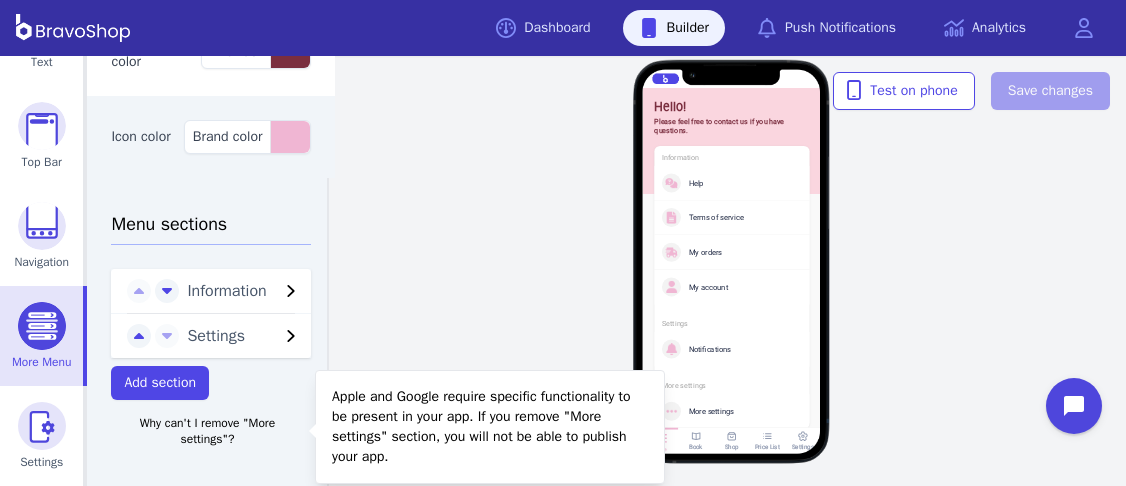 click on "Why can't I remove "More settings"?" at bounding box center (207, 431) 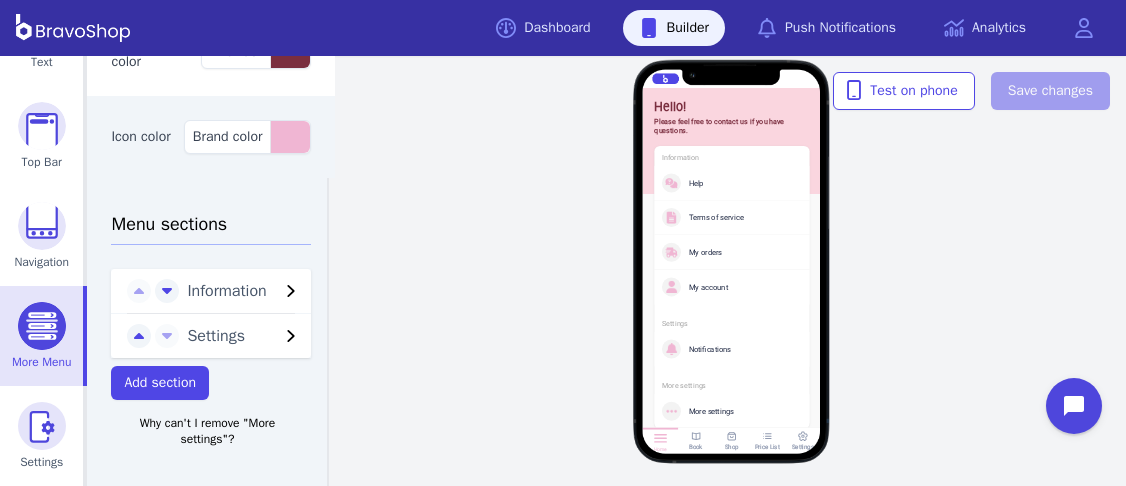 click on "Why can't I remove "More settings"?" at bounding box center (207, 431) 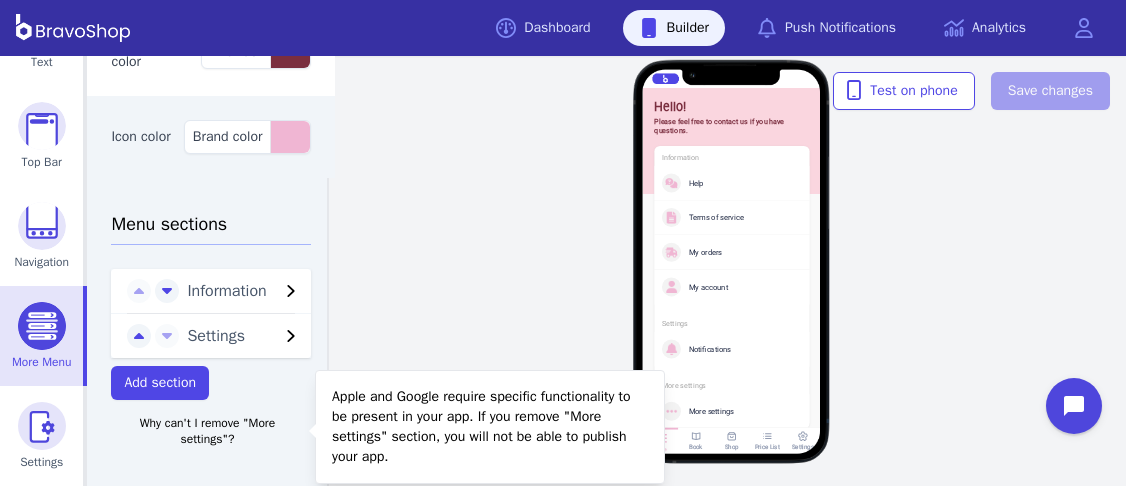 click on "Why can't I remove "More settings"?" at bounding box center [207, 431] 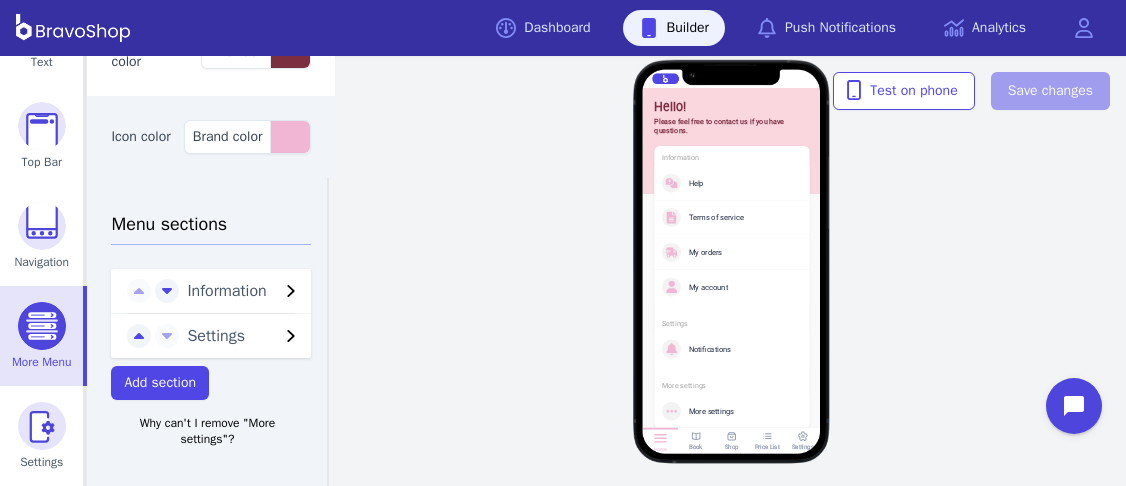 click 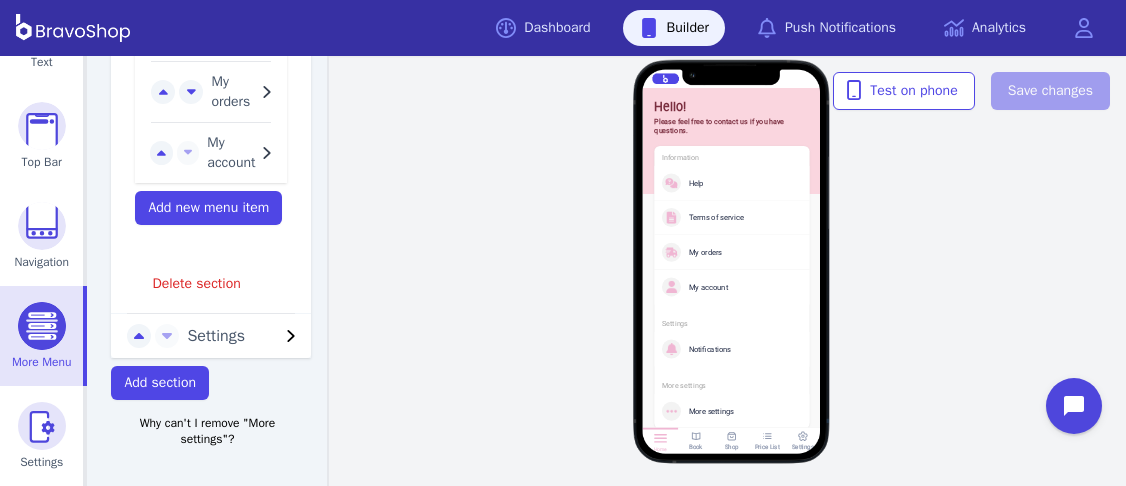 scroll, scrollTop: 762, scrollLeft: 0, axis: vertical 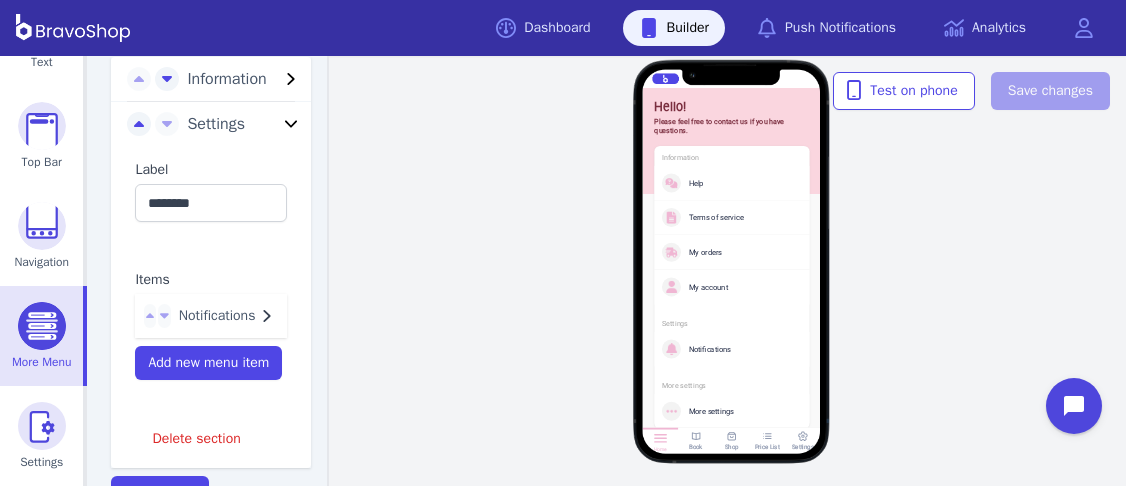 click 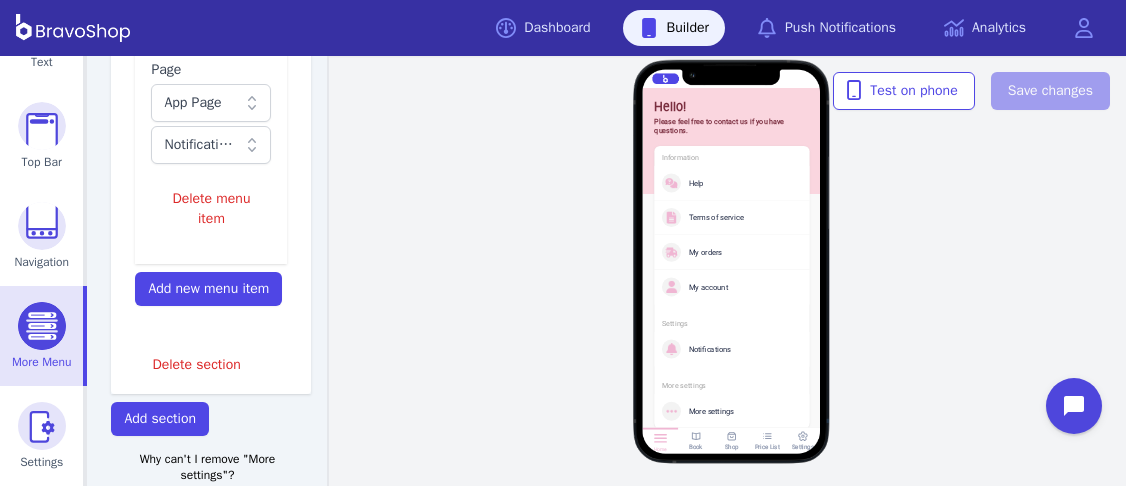 scroll, scrollTop: 927, scrollLeft: 0, axis: vertical 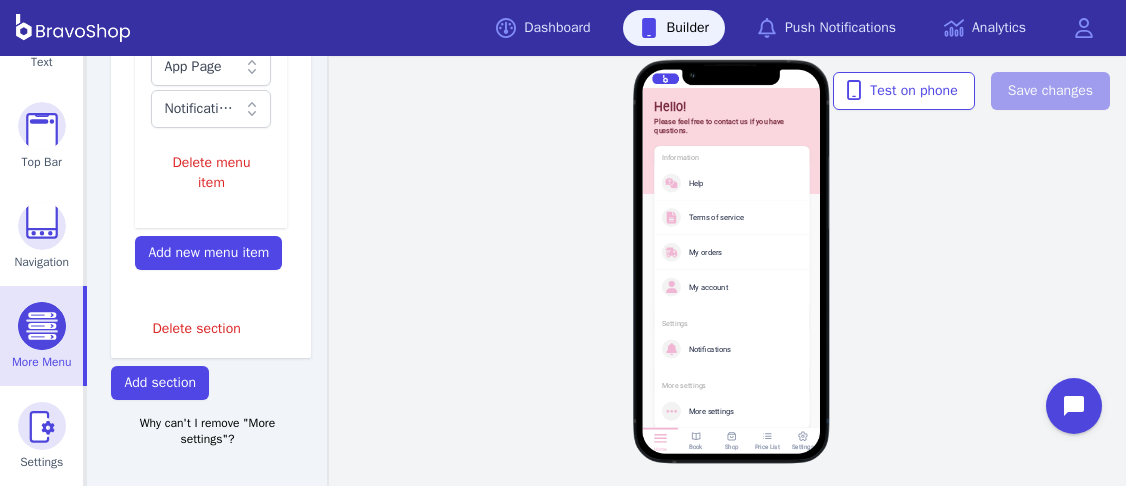 click on "Hello! Please feel free to contact us if you have questions. Information Help Terms of service My orders My account Settings Notifications More settings More settings Version   BUILDER Home Book  Shop Price List Settings" at bounding box center (731, 271) 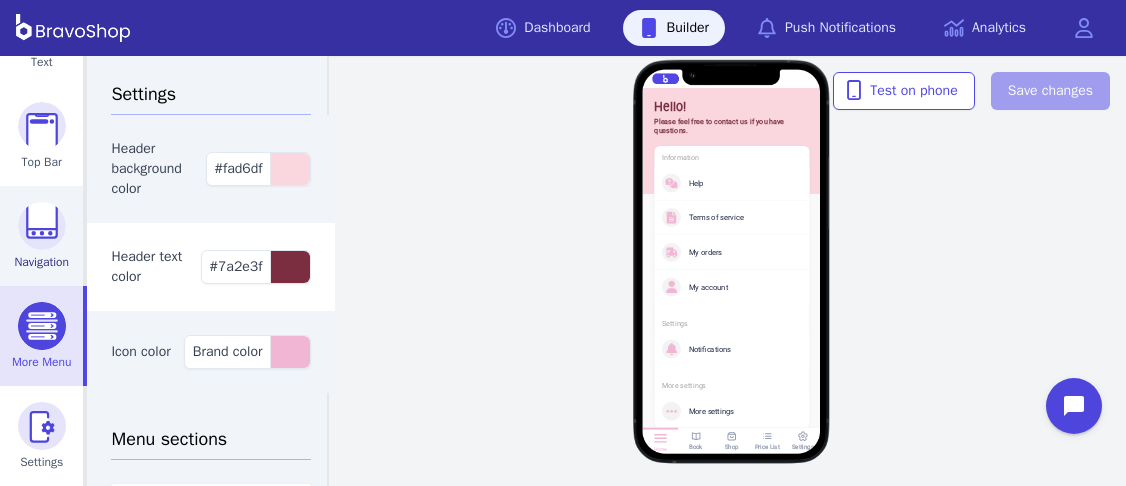 scroll, scrollTop: 0, scrollLeft: 0, axis: both 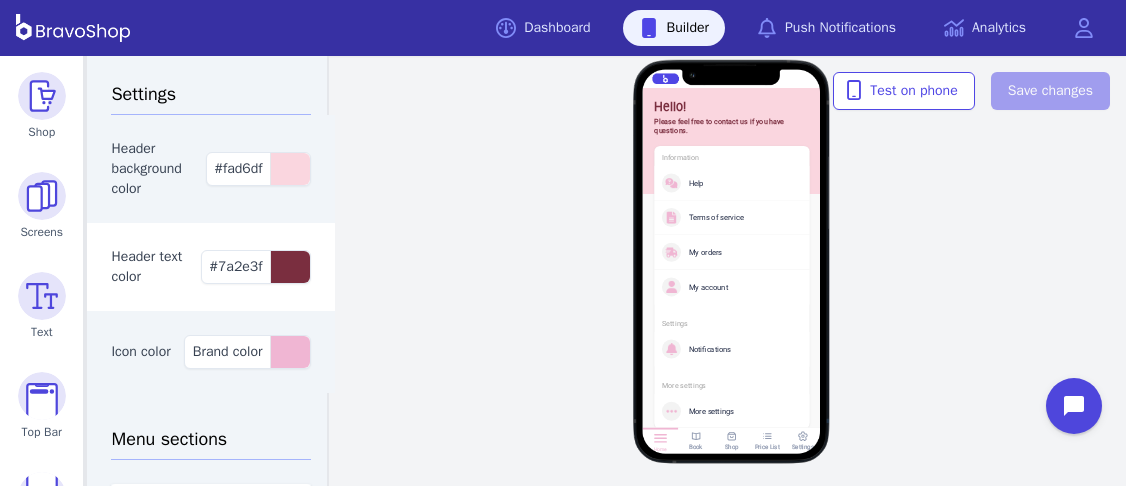 click on "Hello! Please feel free to contact us if you have questions. Information Help Terms of service My orders My account Settings Notifications More settings More settings Version   BUILDER Home Book  Shop Price List Settings" at bounding box center [731, 271] 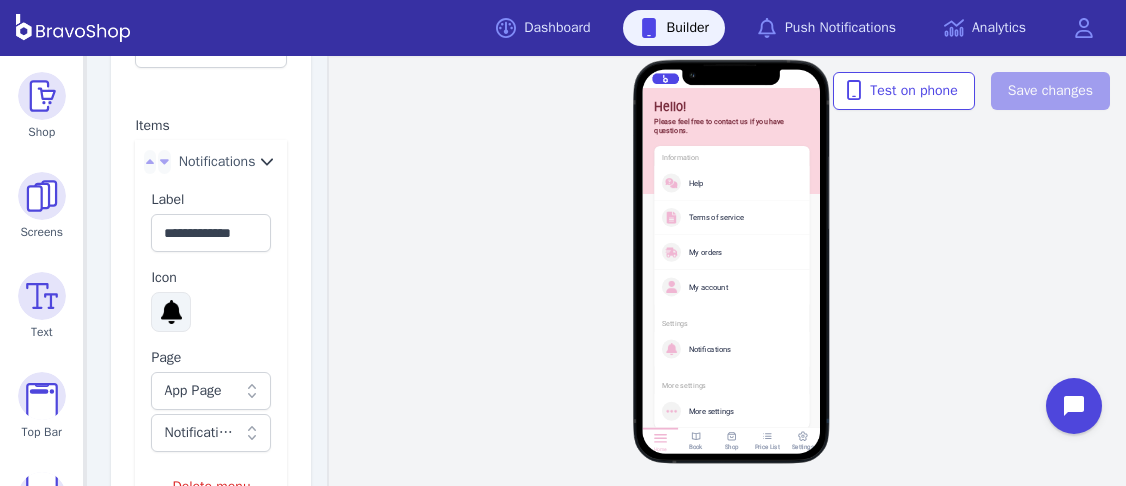 scroll, scrollTop: 598, scrollLeft: 0, axis: vertical 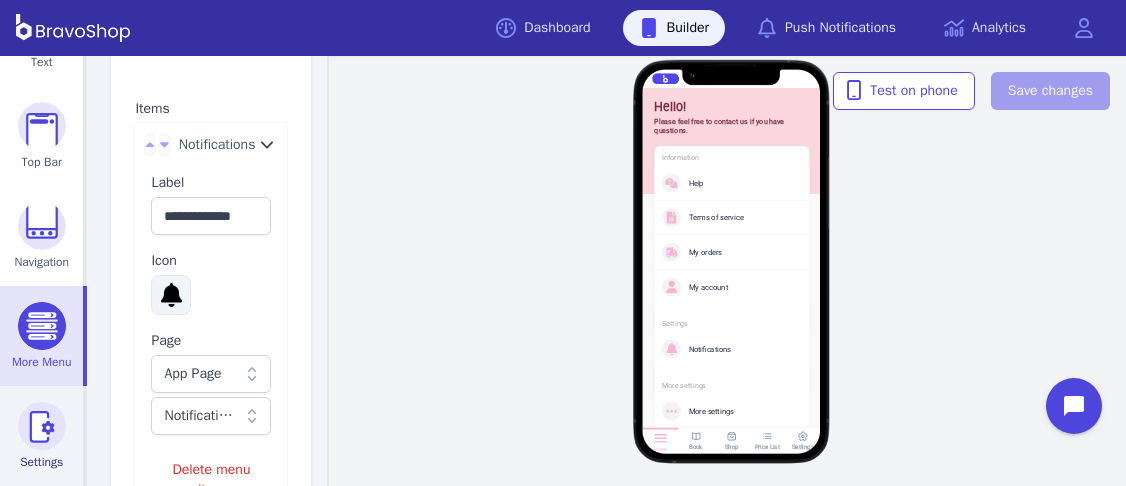 click at bounding box center [42, 426] 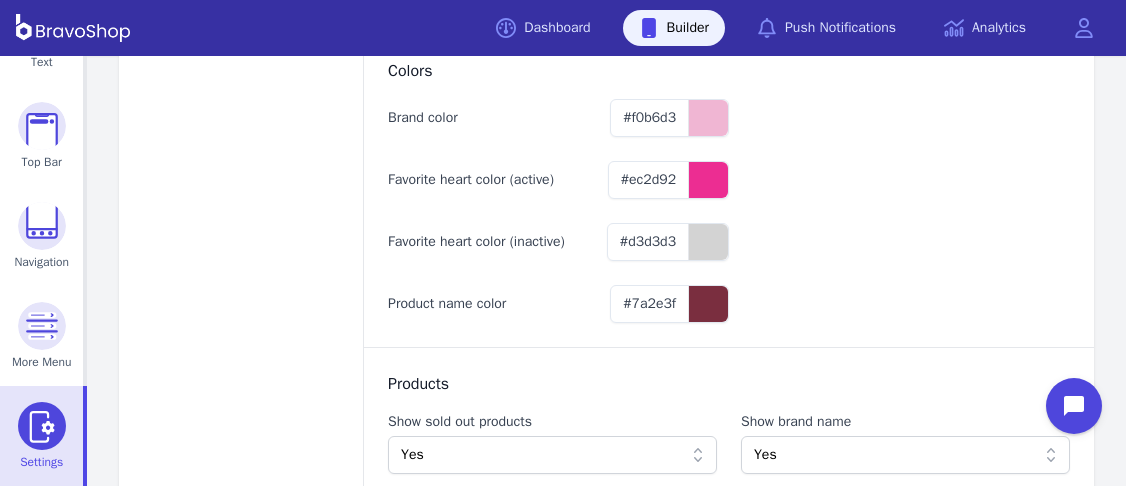 scroll, scrollTop: 462, scrollLeft: 0, axis: vertical 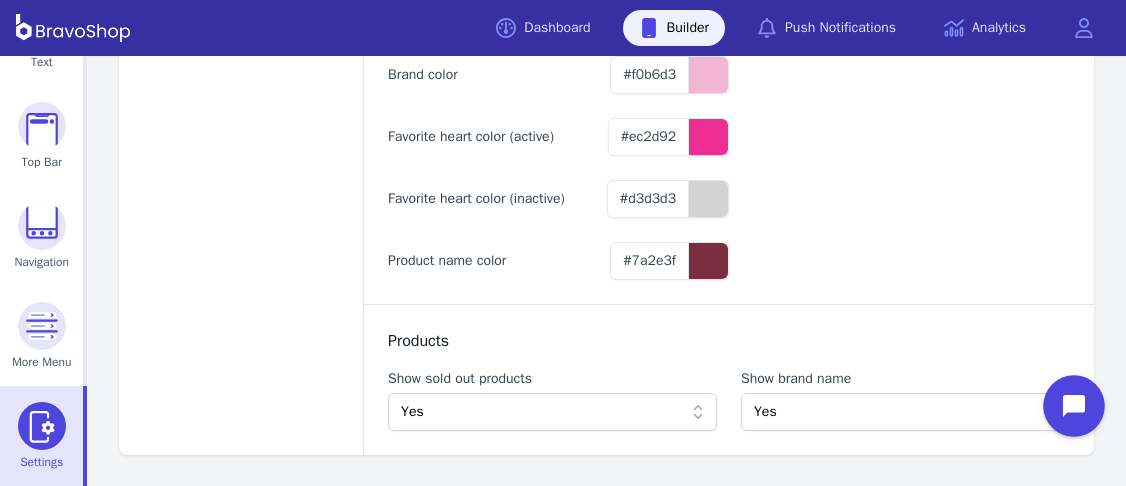 click 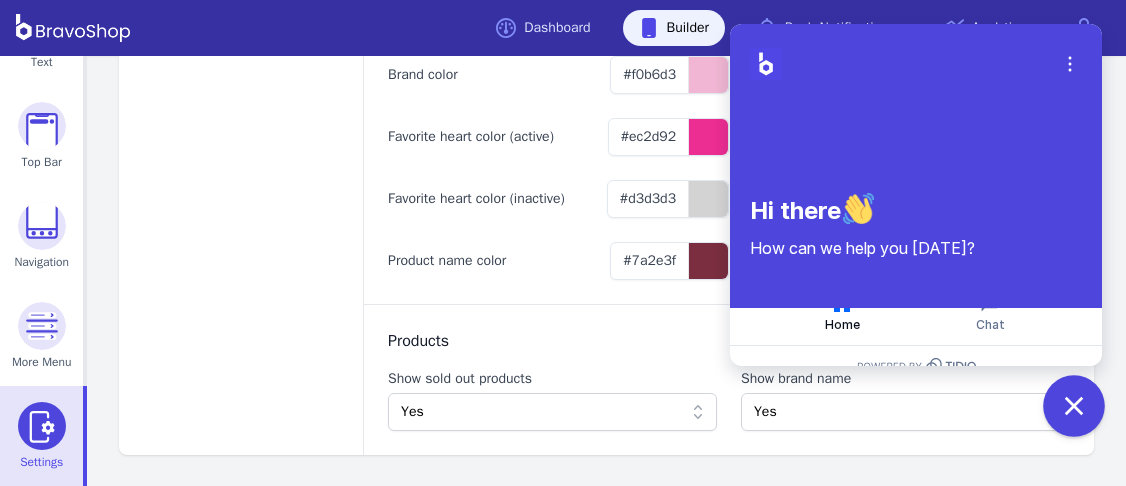 click at bounding box center [1074, 406] 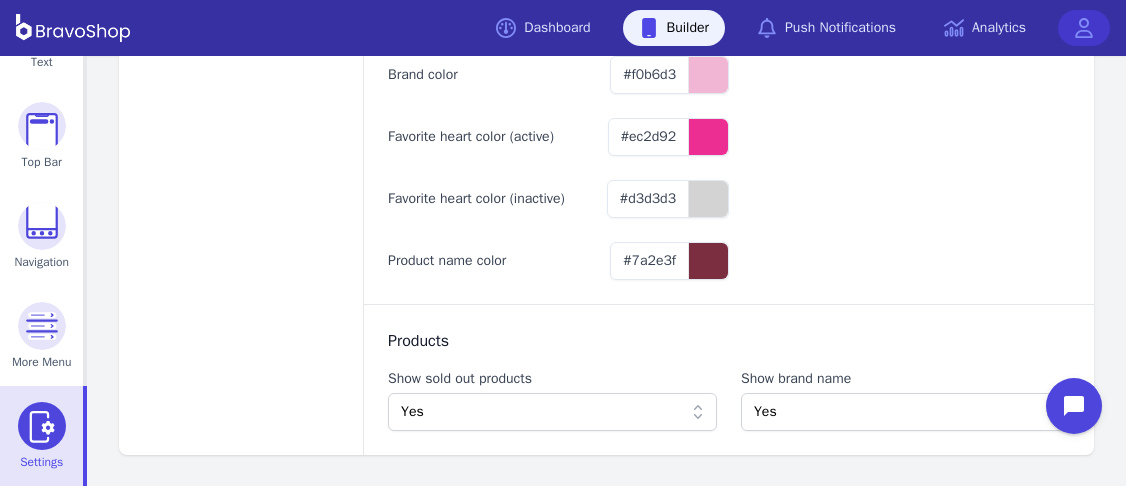 click at bounding box center (1084, 28) 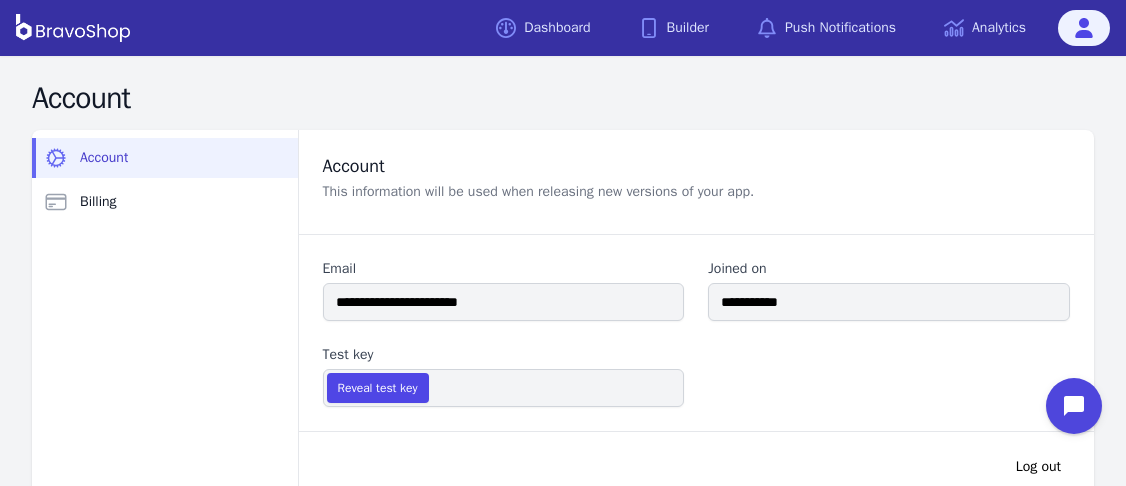 scroll, scrollTop: 56, scrollLeft: 0, axis: vertical 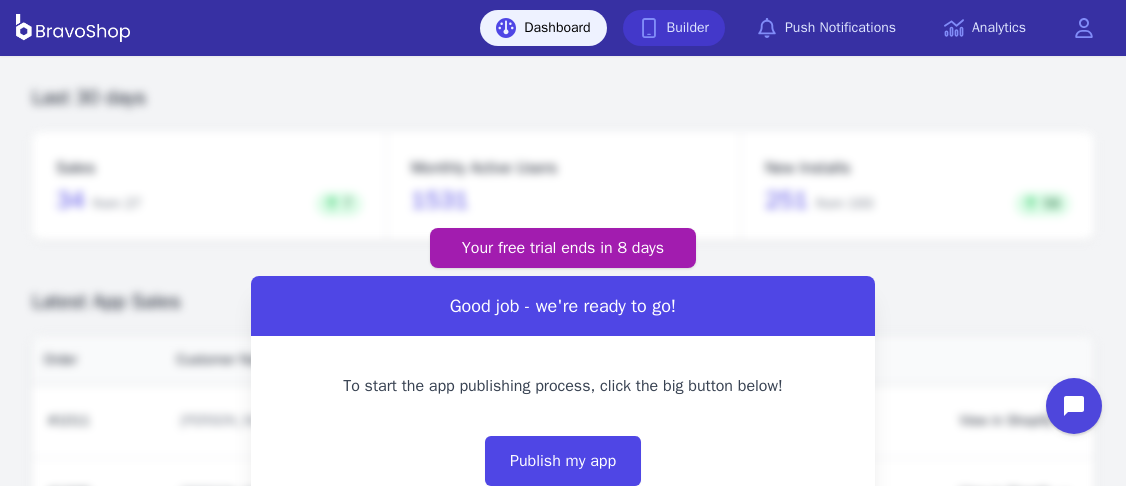 click on "Builder" at bounding box center [674, 28] 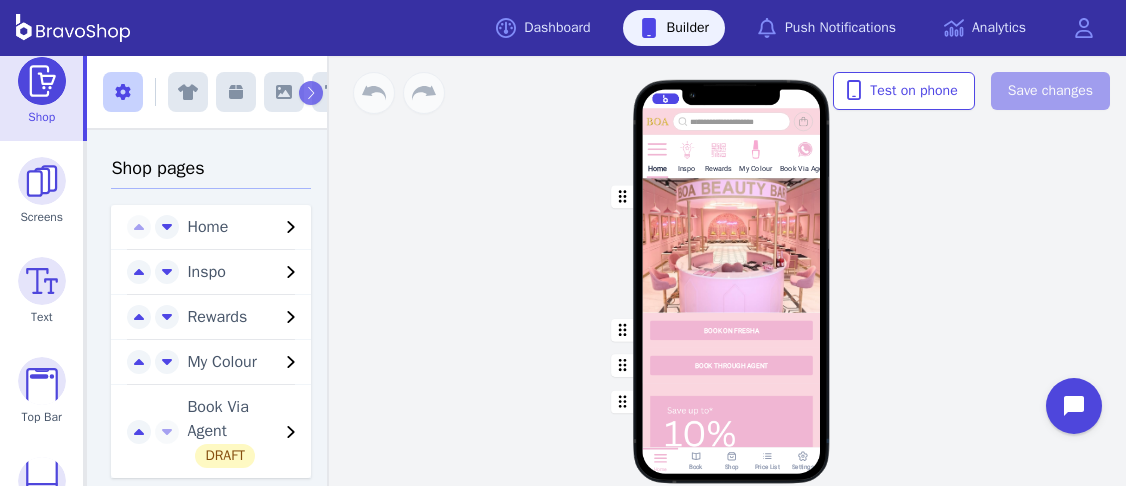 scroll, scrollTop: 0, scrollLeft: 0, axis: both 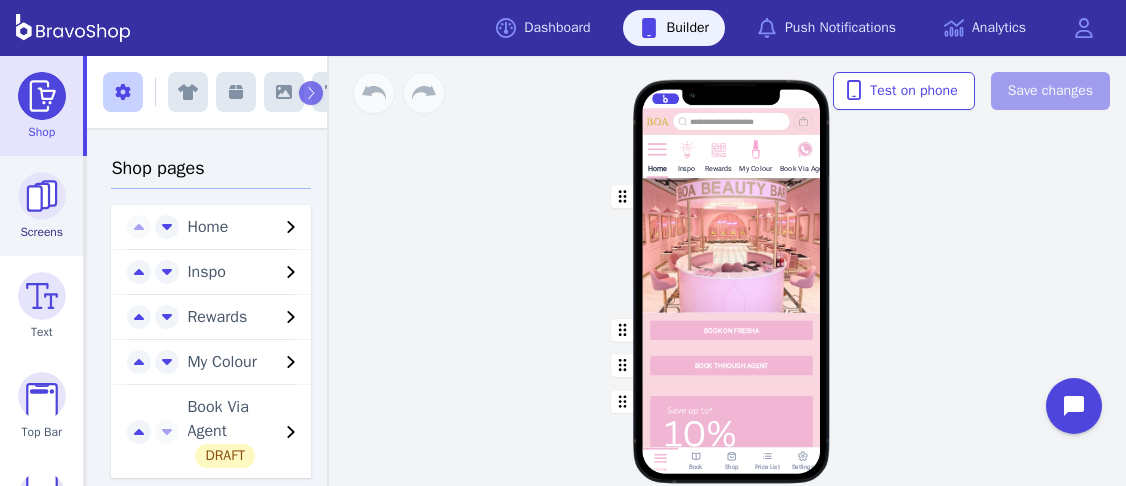 click at bounding box center [42, 196] 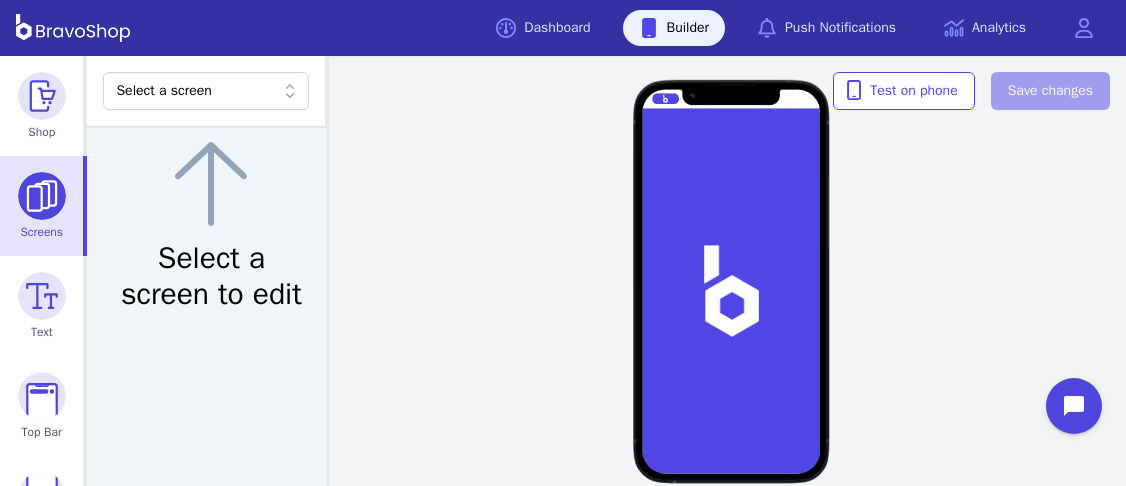 click 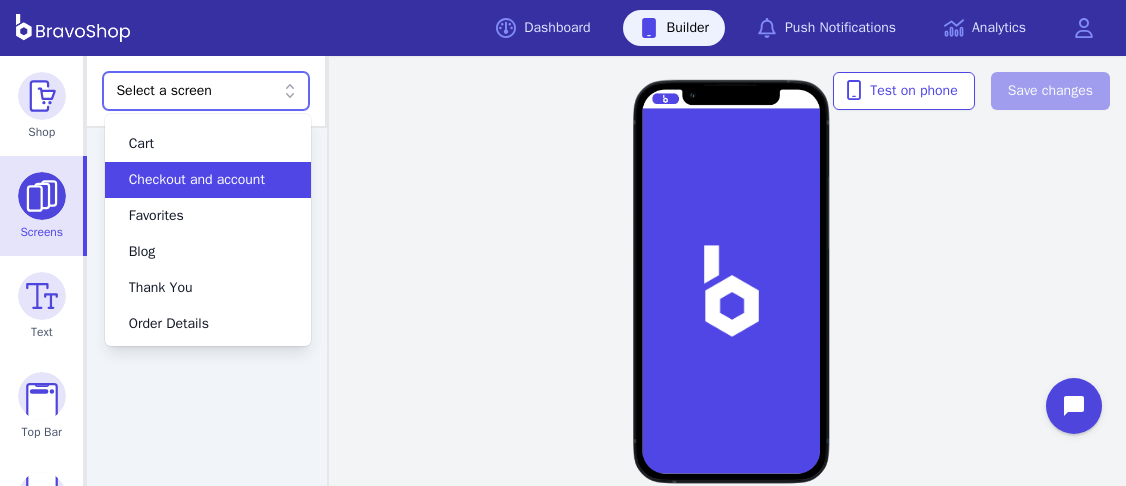 scroll, scrollTop: 0, scrollLeft: 0, axis: both 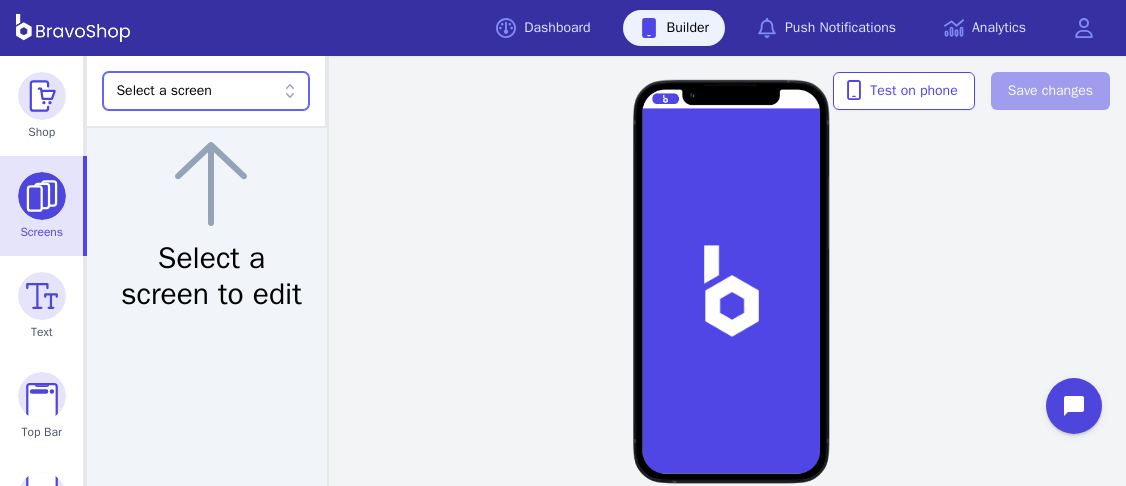 click 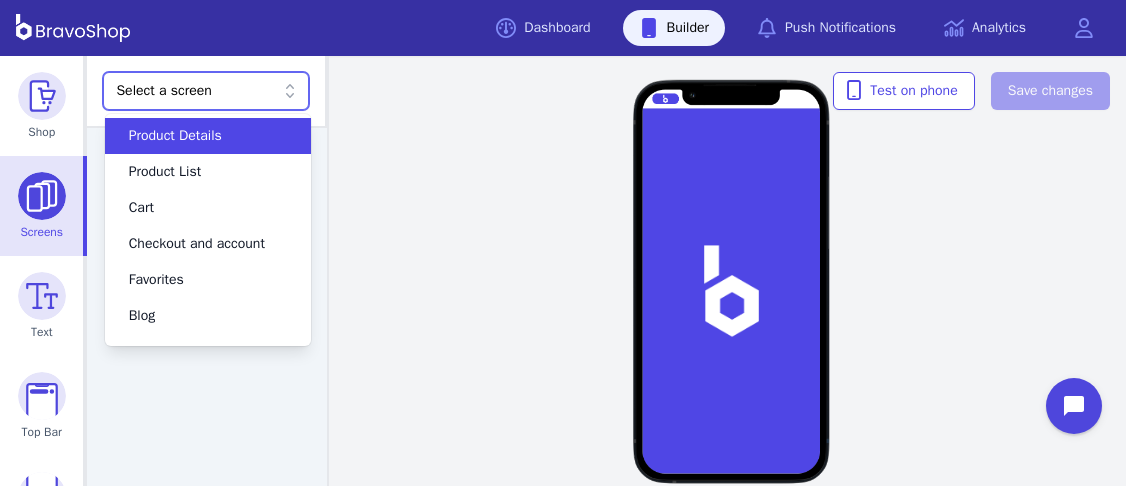 click 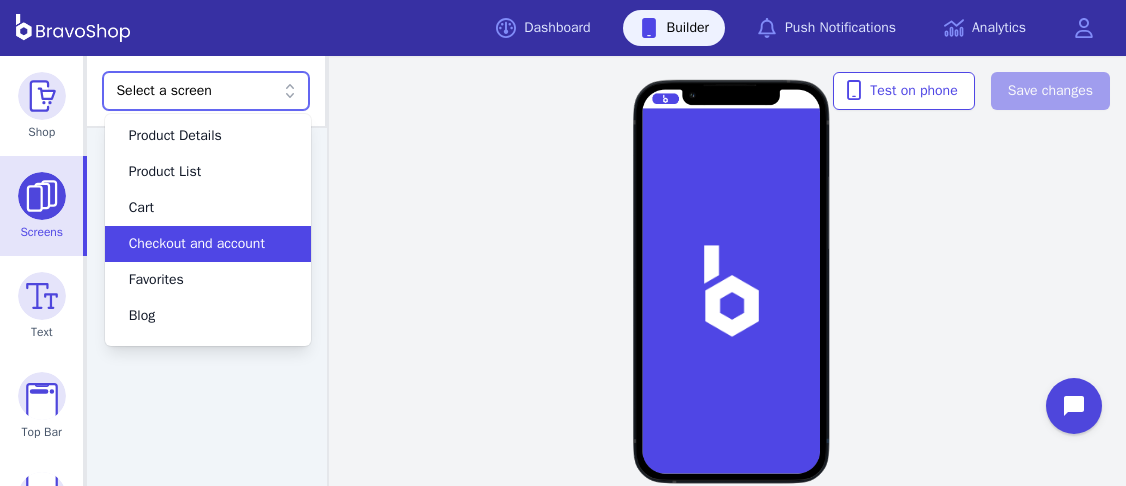 click on "Checkout and account" at bounding box center [196, 244] 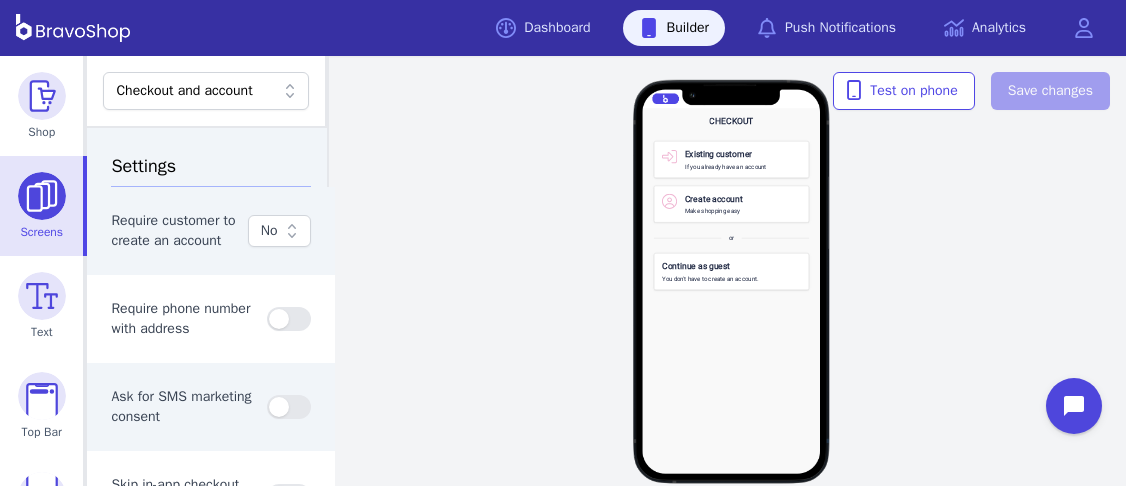 click on "Existing customer If you already have an account Create account Make shopping easy or Continue as guest You don't have to create an account." at bounding box center (732, 303) 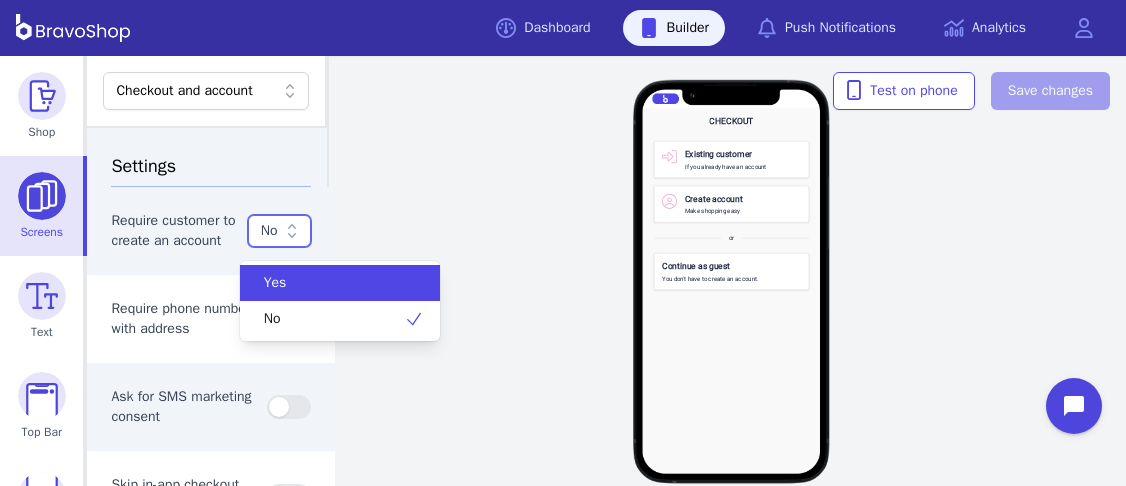 click on "Yes" at bounding box center [328, 283] 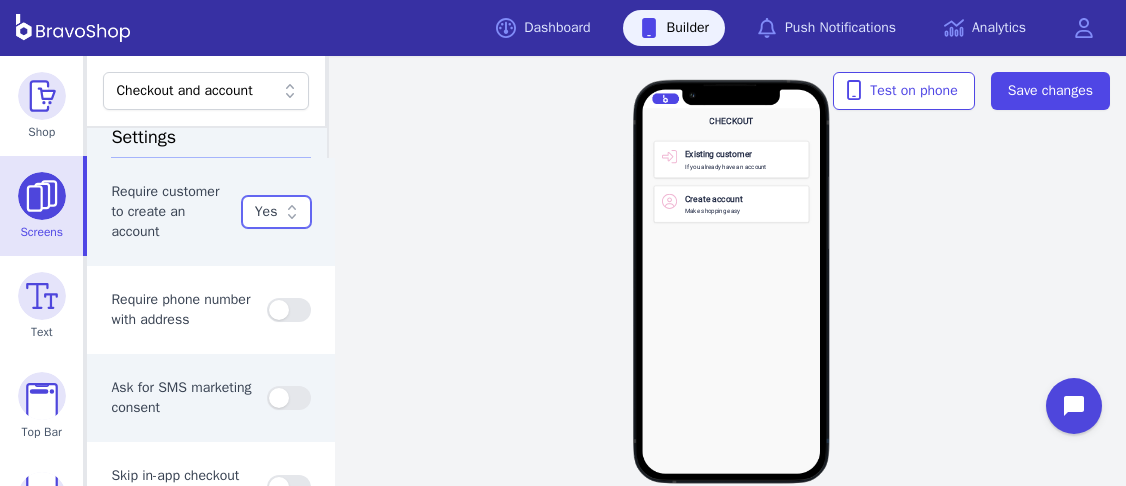 scroll, scrollTop: 30, scrollLeft: 0, axis: vertical 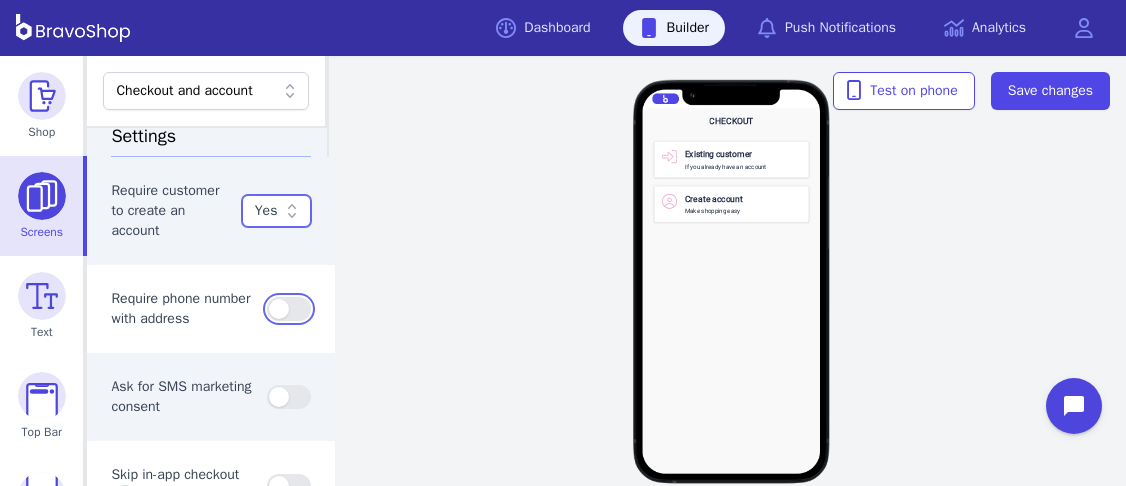 click at bounding box center [289, 309] 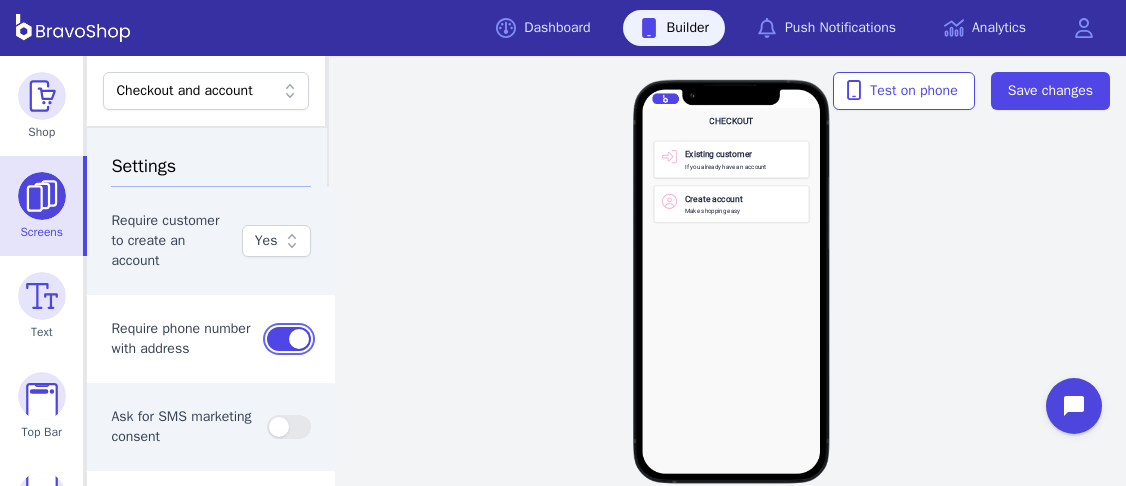 scroll, scrollTop: 106, scrollLeft: 0, axis: vertical 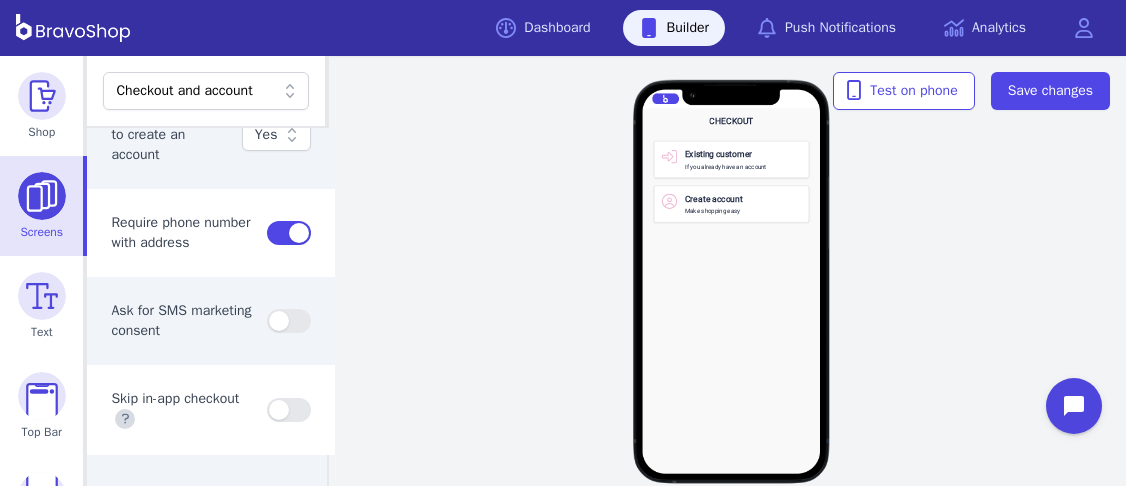 click 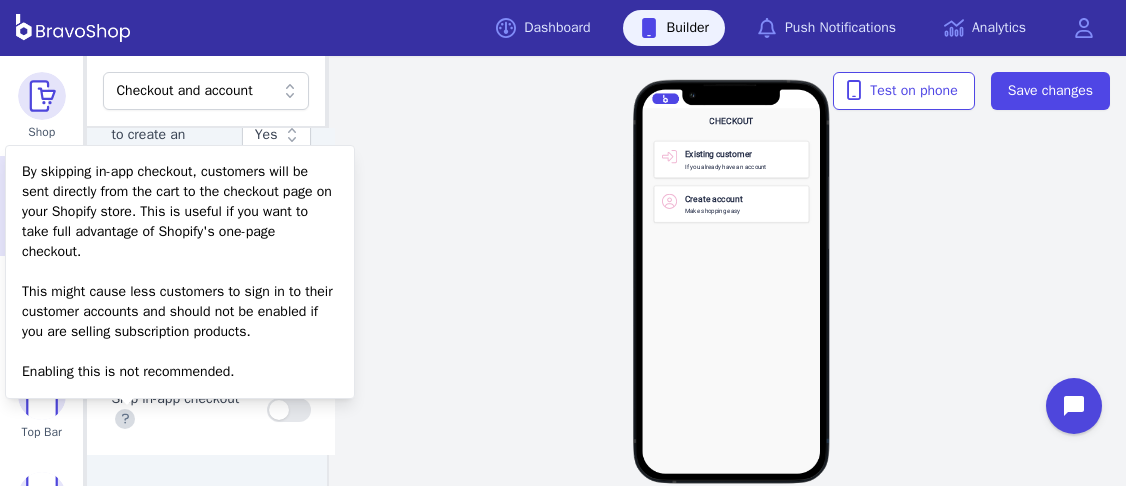 click on "Skip in-app checkout" at bounding box center (211, 410) 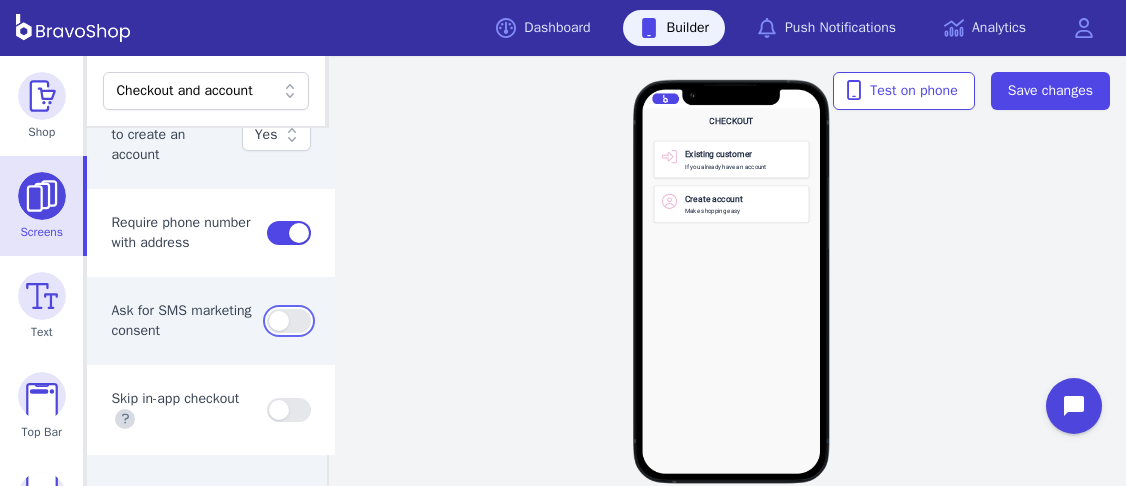 click at bounding box center (289, 321) 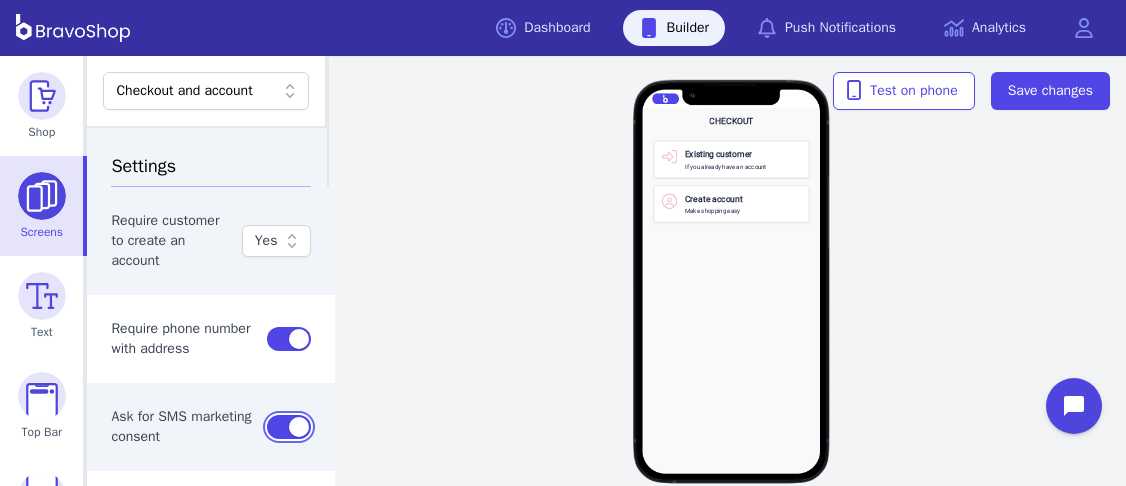 scroll, scrollTop: 106, scrollLeft: 0, axis: vertical 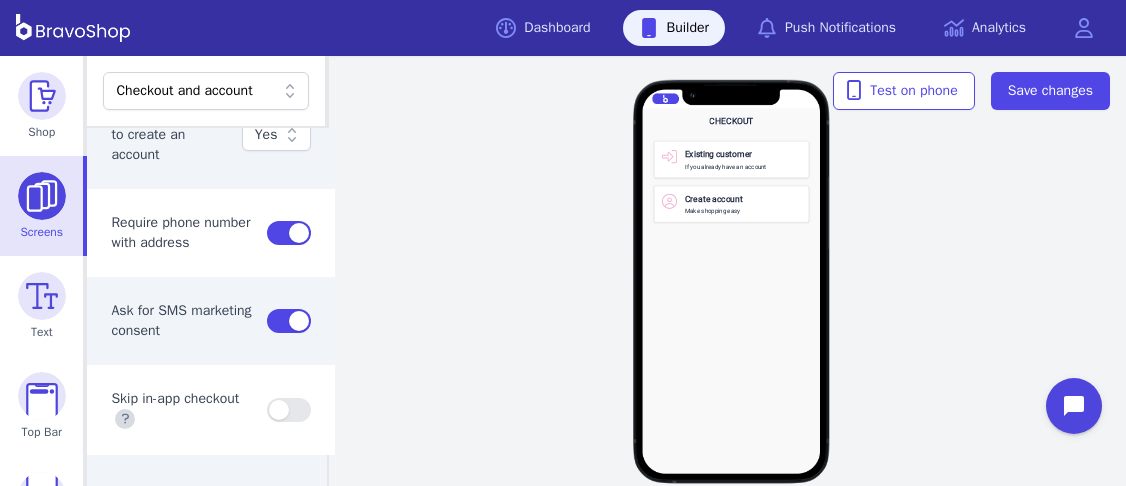 click on "Existing customer If you already have an account Create account Make shopping easy" at bounding box center [732, 303] 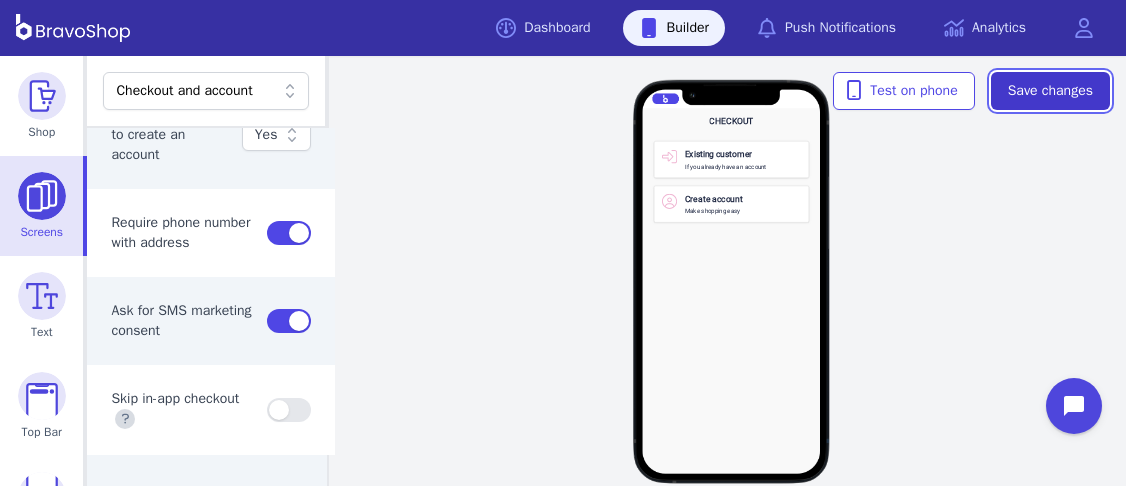 click on "Save changes" at bounding box center [1050, 91] 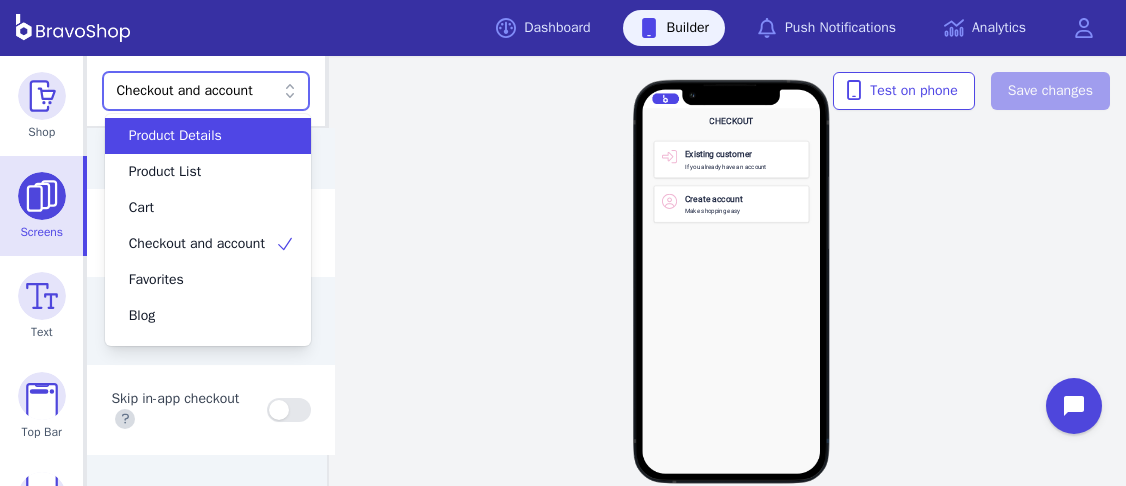 click on "Checkout and account" at bounding box center [195, 91] 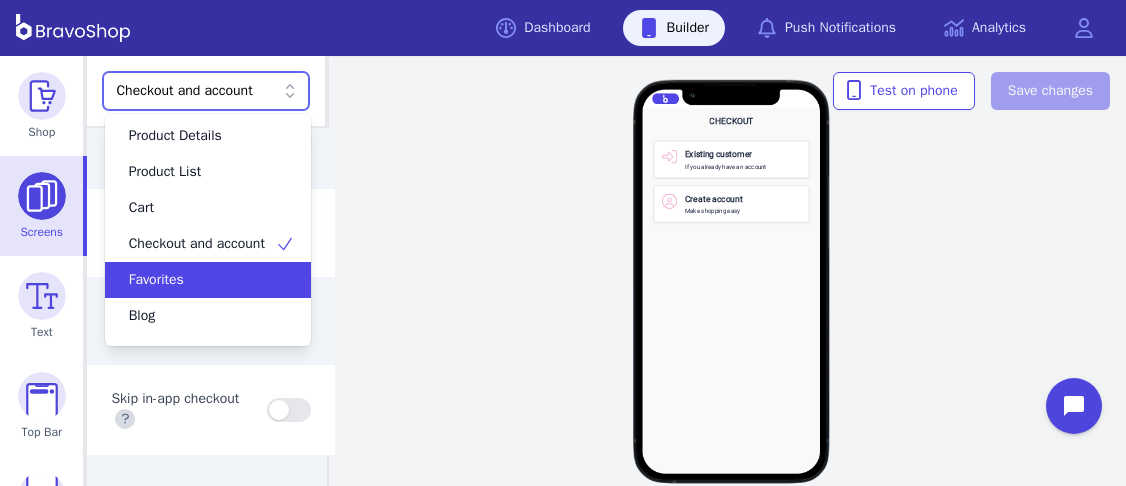 click on "Favorites" at bounding box center (196, 280) 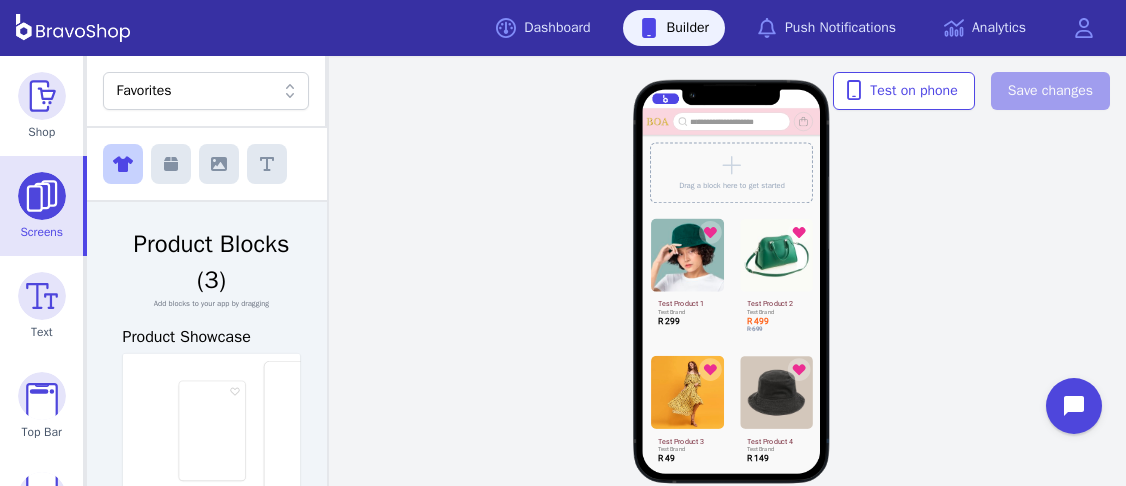 scroll, scrollTop: 0, scrollLeft: 204, axis: horizontal 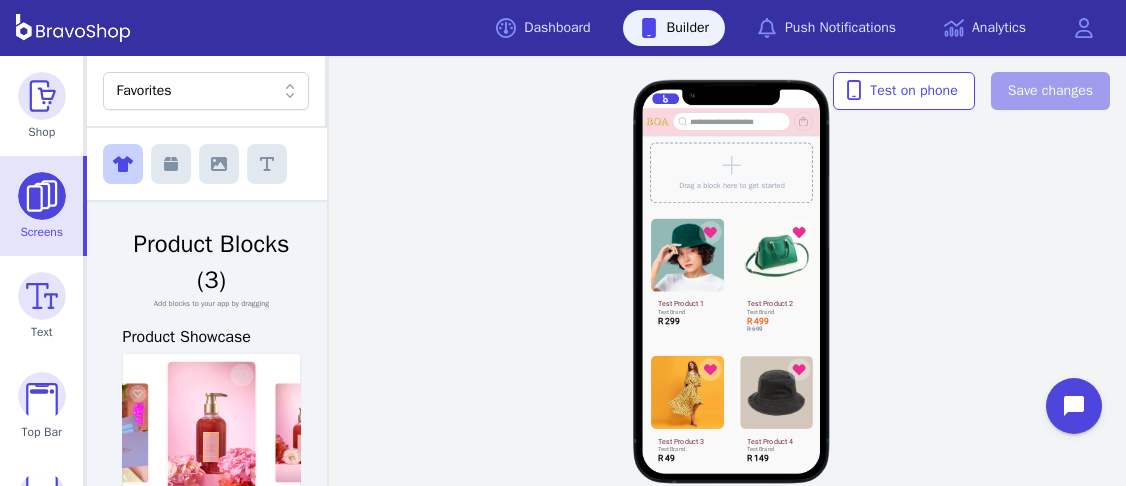 click 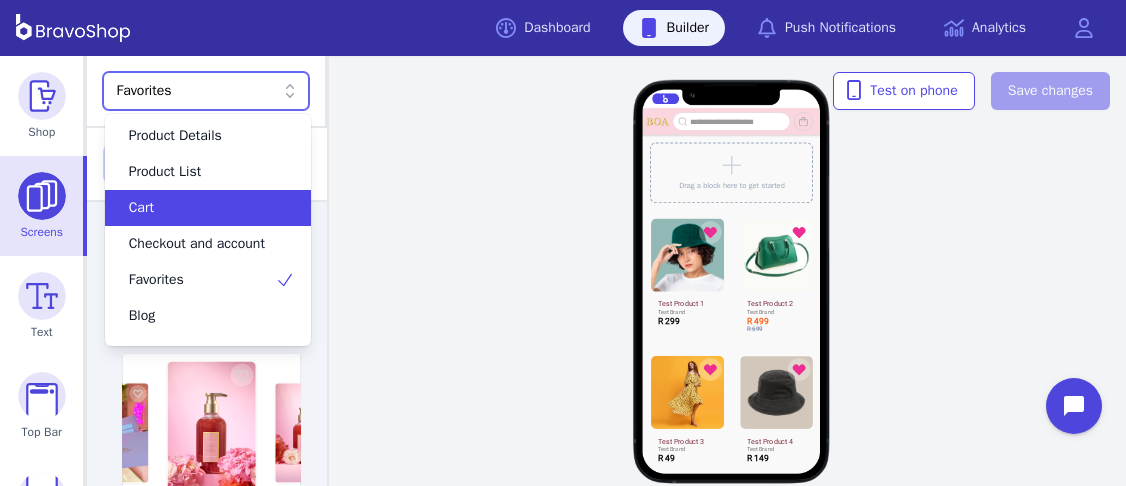 click on "Cart" at bounding box center (196, 208) 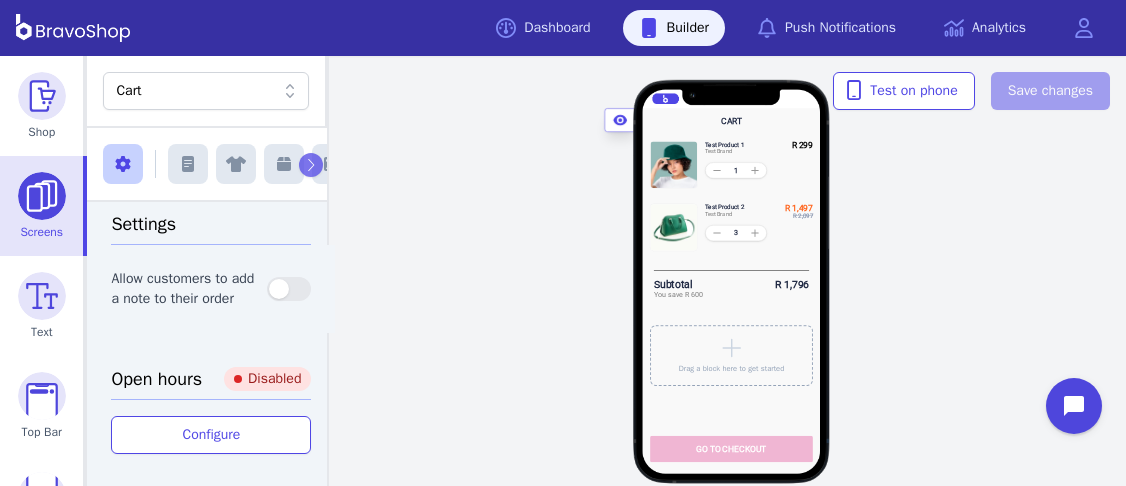scroll, scrollTop: 0, scrollLeft: 0, axis: both 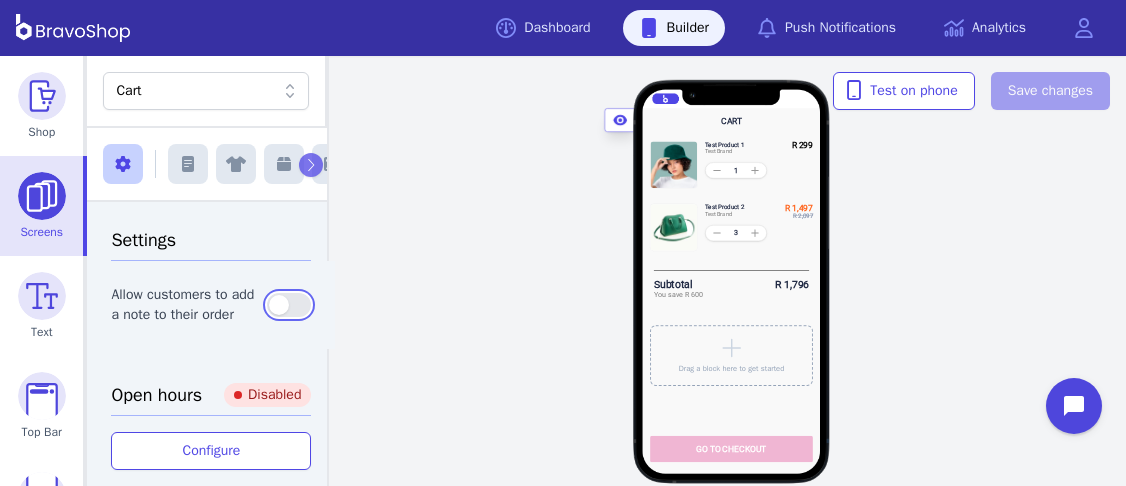 click at bounding box center (289, 305) 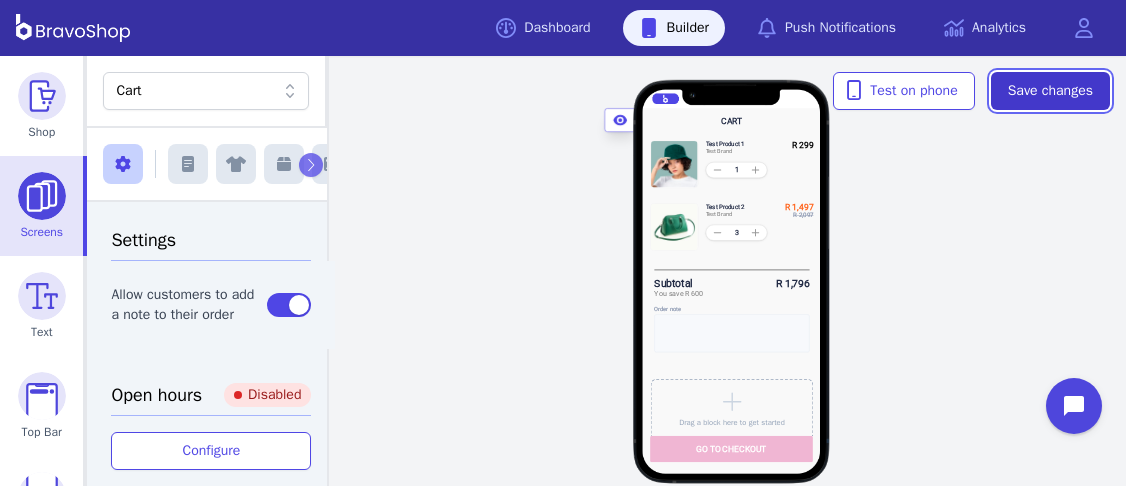 click on "Save changes" at bounding box center [1050, 91] 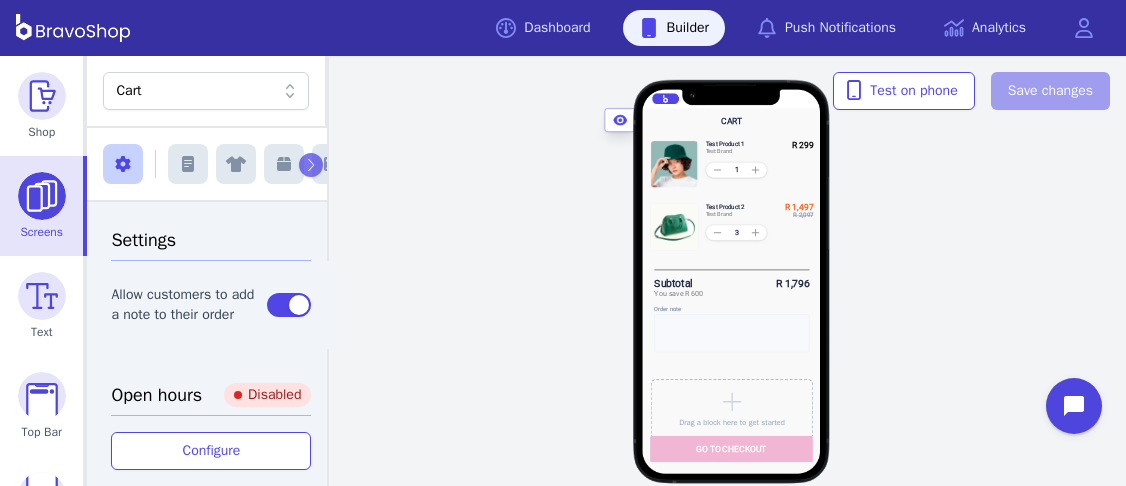 click on "Test Brand" at bounding box center [718, 151] 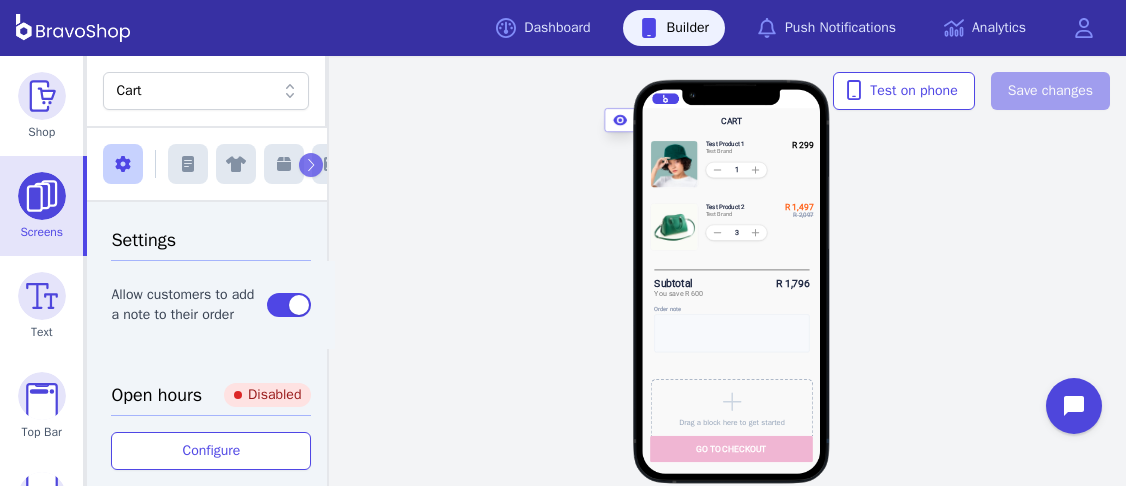 click on "Test Product 2 Test Brand 3" at bounding box center (741, 226) 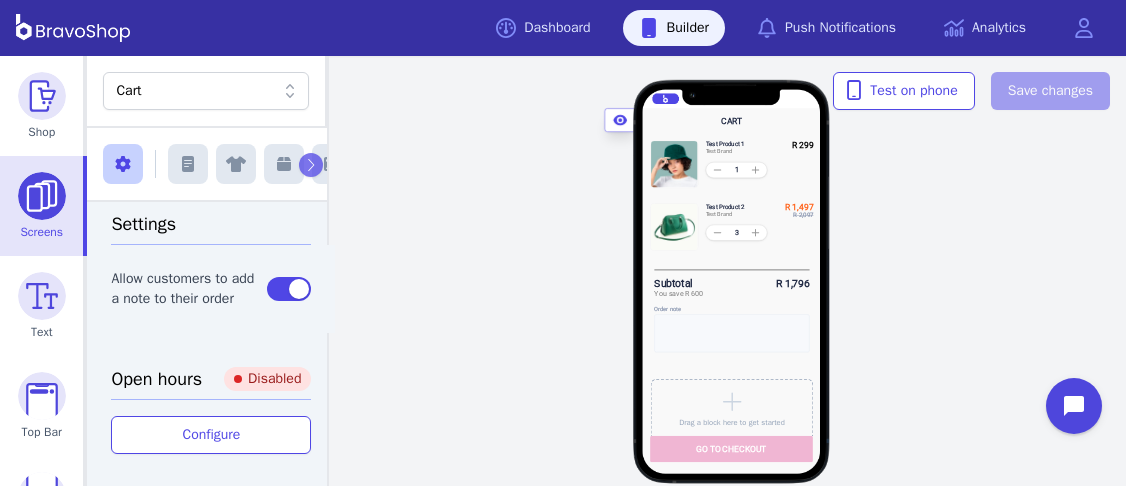 scroll, scrollTop: 0, scrollLeft: 0, axis: both 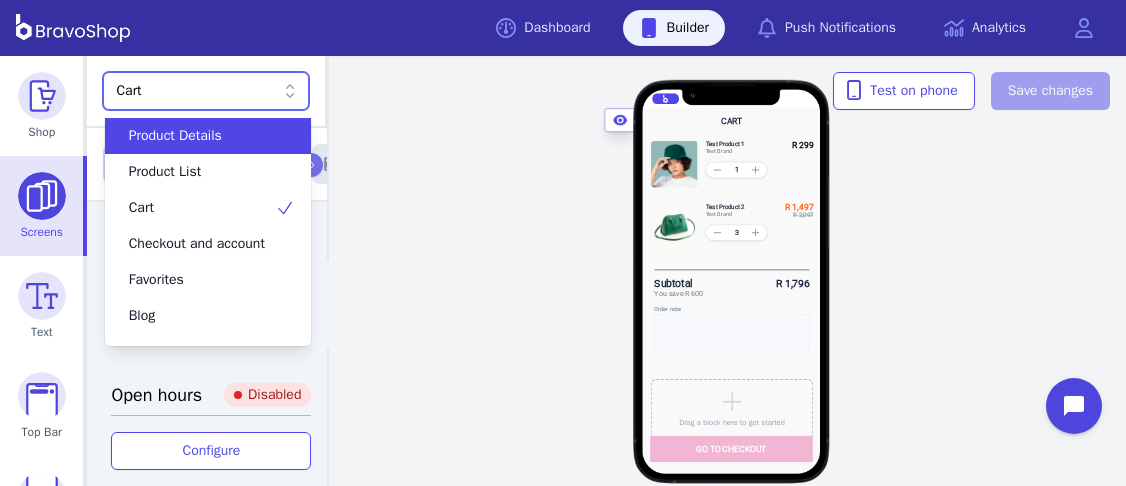click on "Cart" at bounding box center (195, 91) 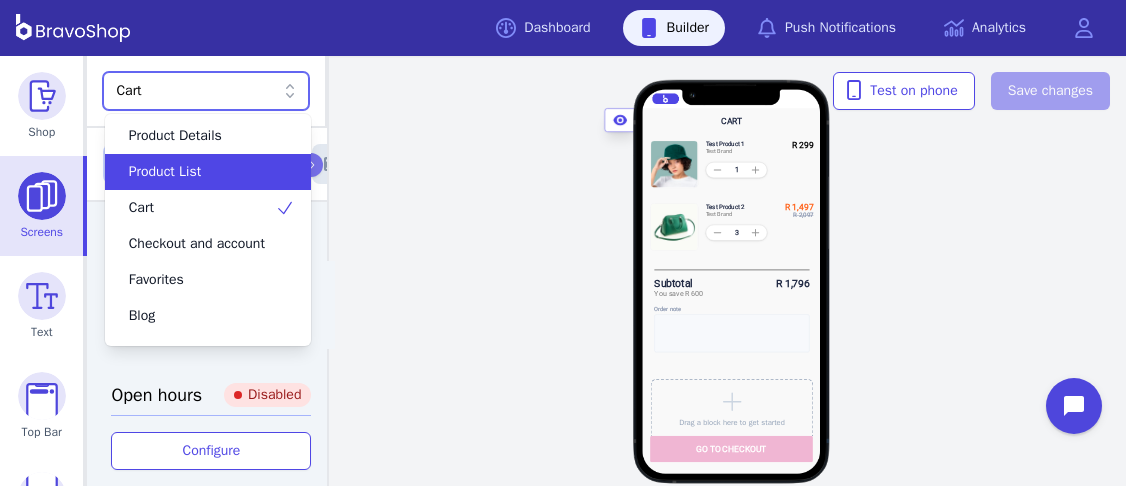 click on "Product List" at bounding box center [196, 172] 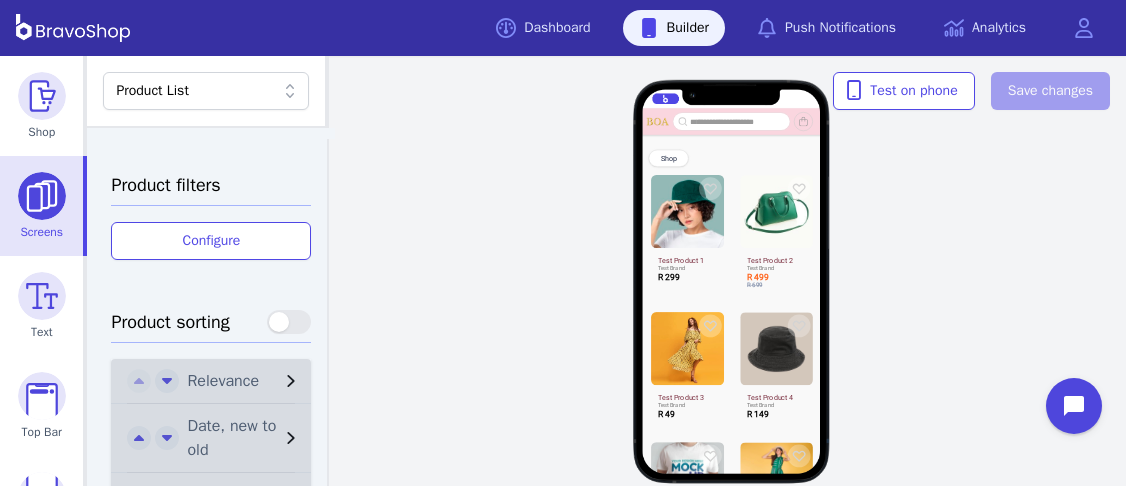 scroll, scrollTop: 873, scrollLeft: 0, axis: vertical 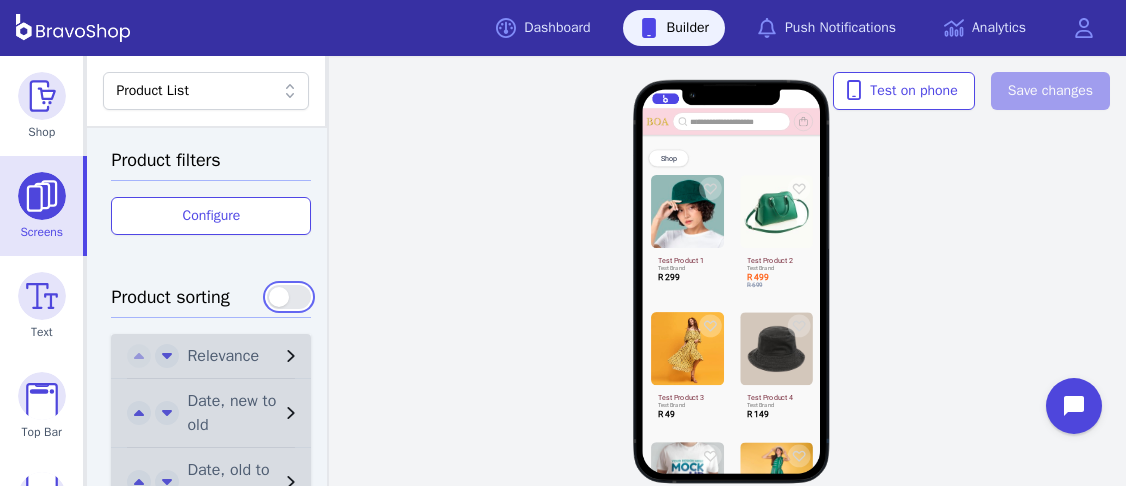 click at bounding box center (289, 297) 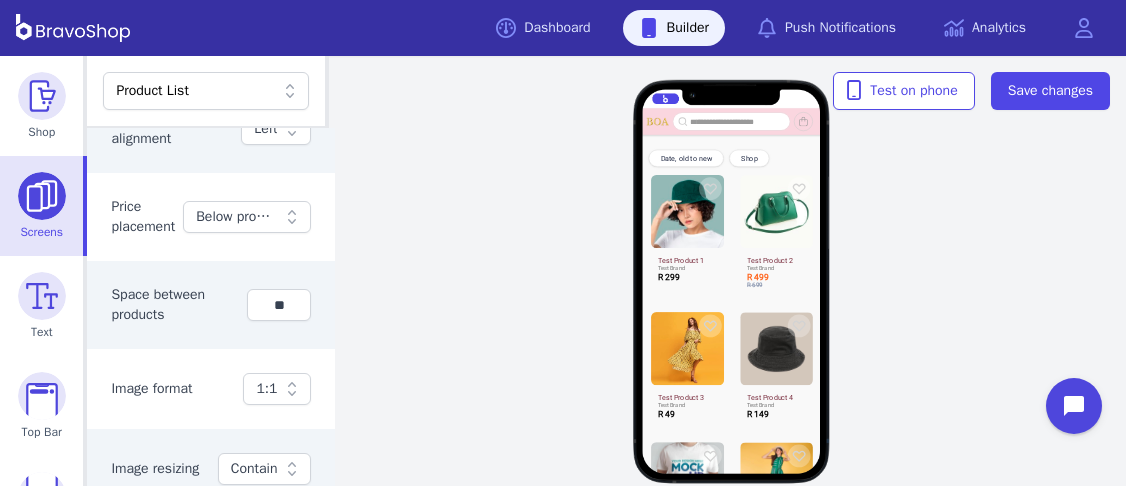 scroll, scrollTop: 473, scrollLeft: 0, axis: vertical 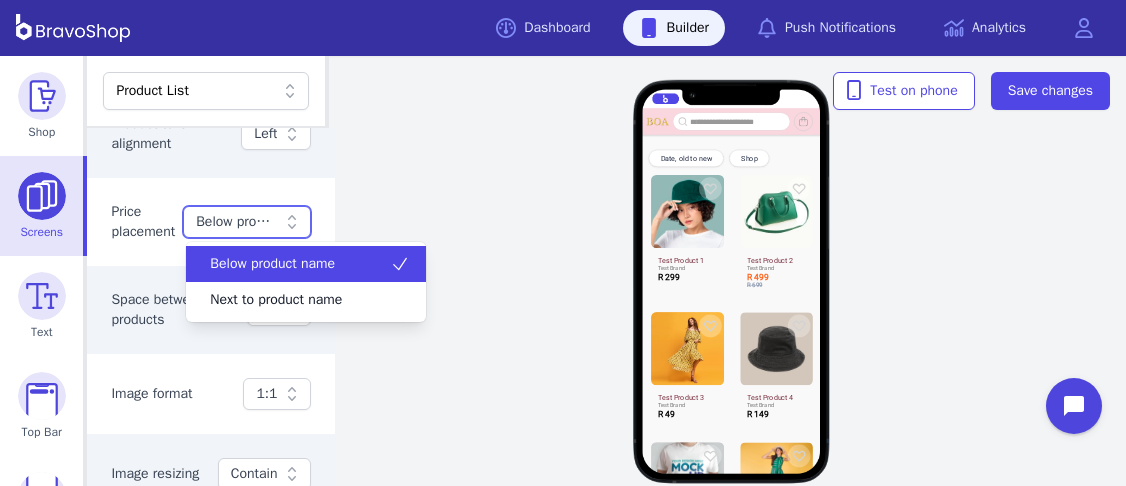 click 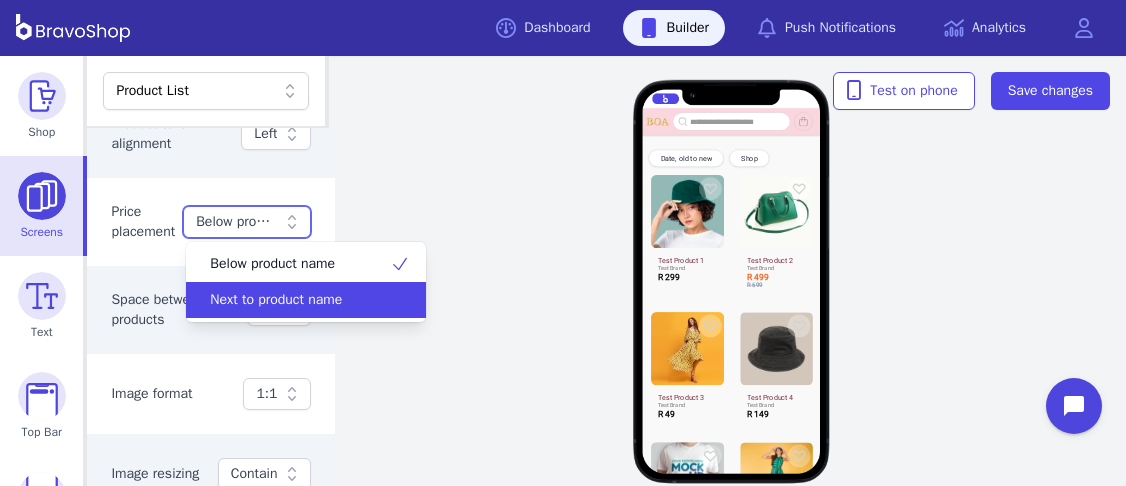 click on "Next to product name" at bounding box center (276, 300) 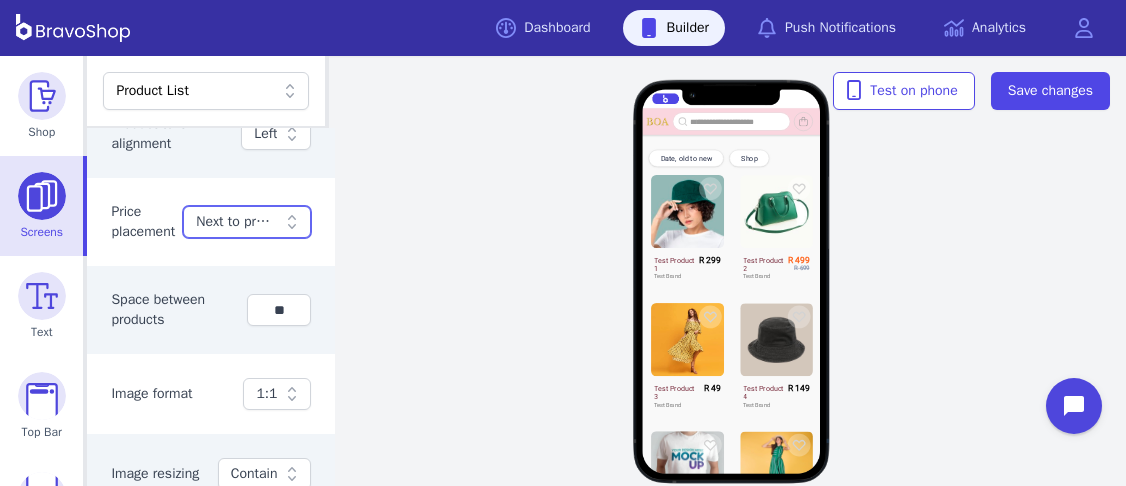 click 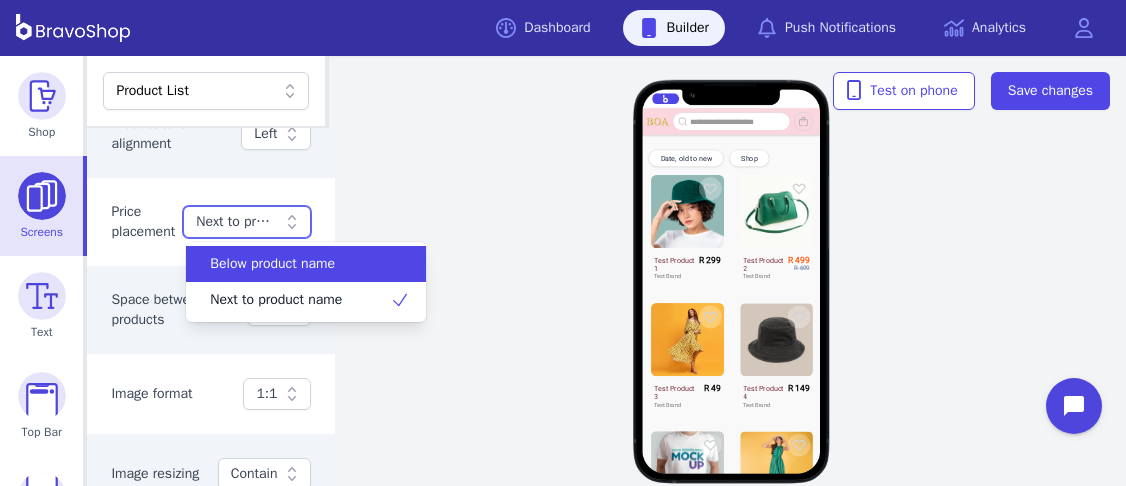 click on "Below product name" at bounding box center [272, 264] 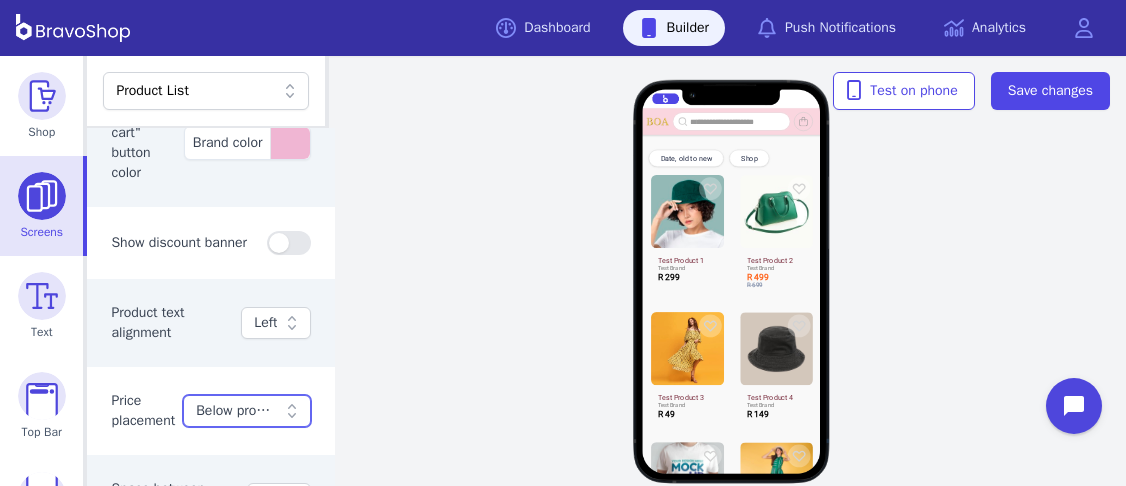 scroll, scrollTop: 282, scrollLeft: 0, axis: vertical 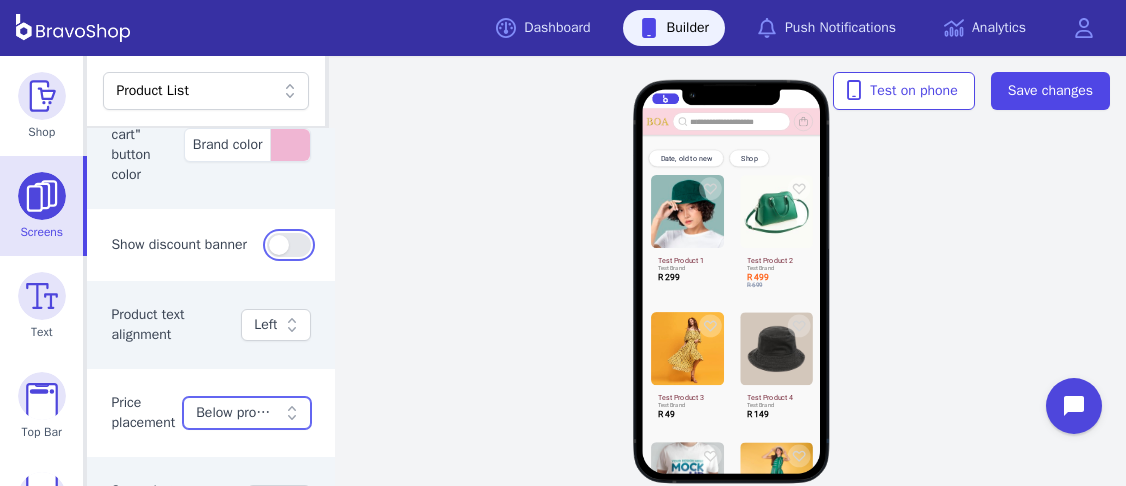 click at bounding box center [289, 245] 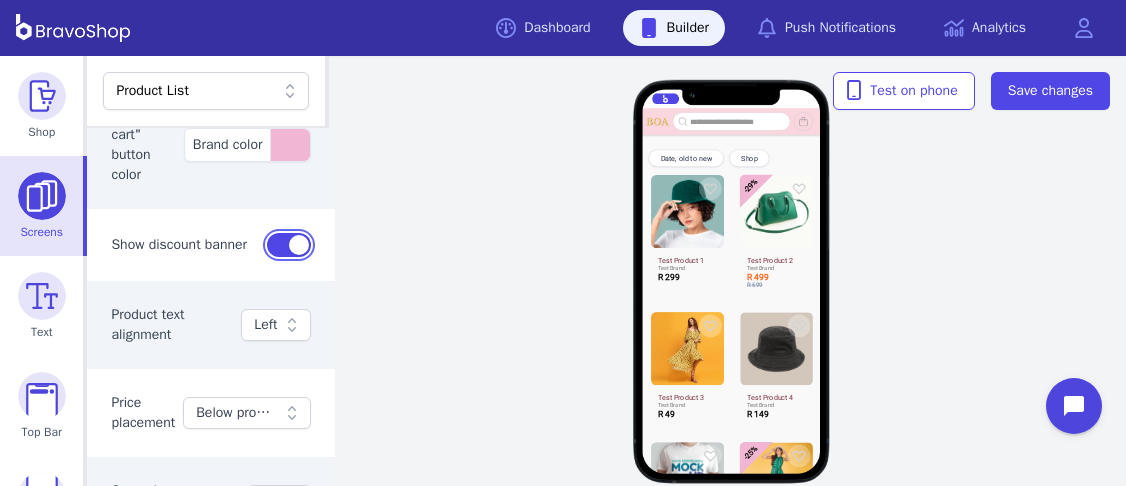 click at bounding box center [289, 245] 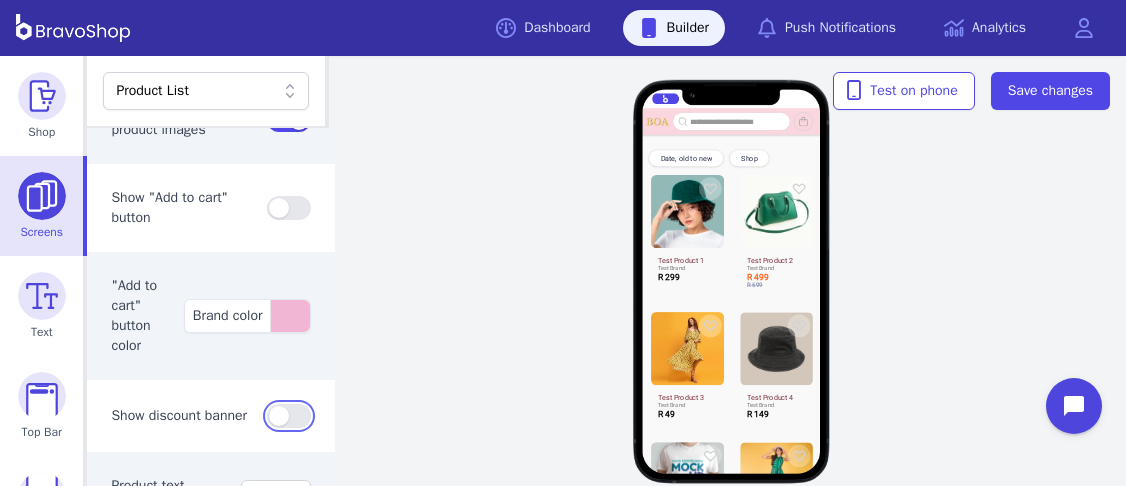 scroll, scrollTop: 110, scrollLeft: 0, axis: vertical 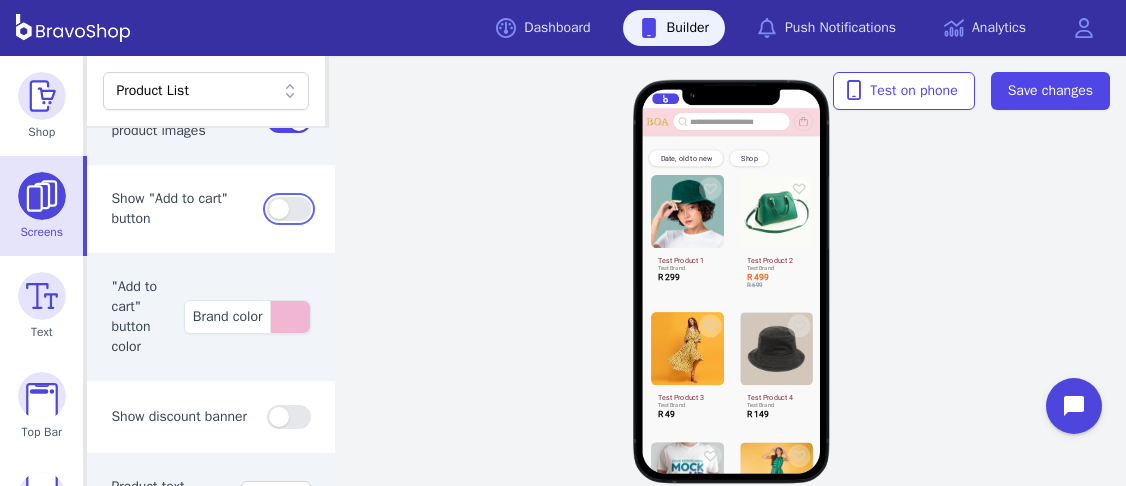 click at bounding box center [289, 209] 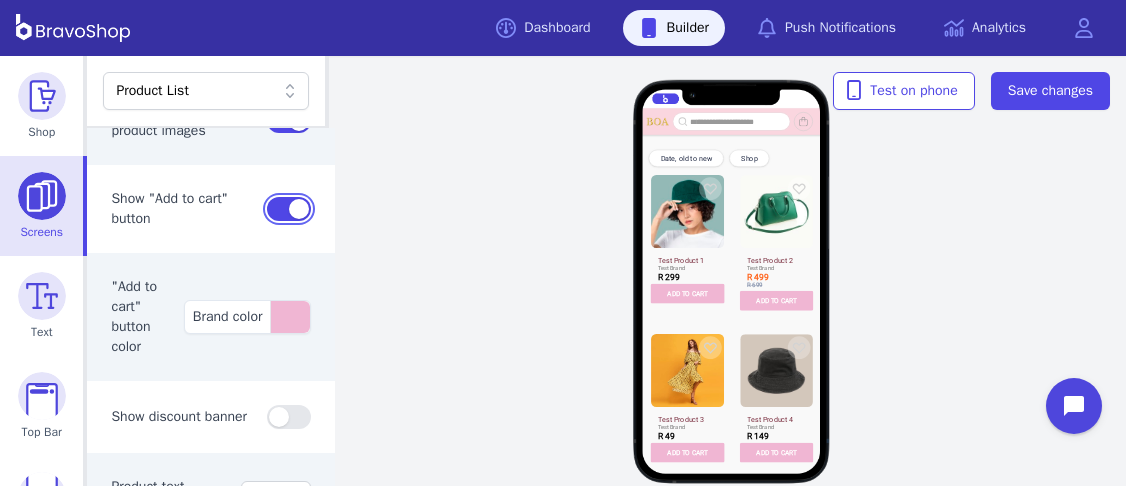 click at bounding box center [289, 209] 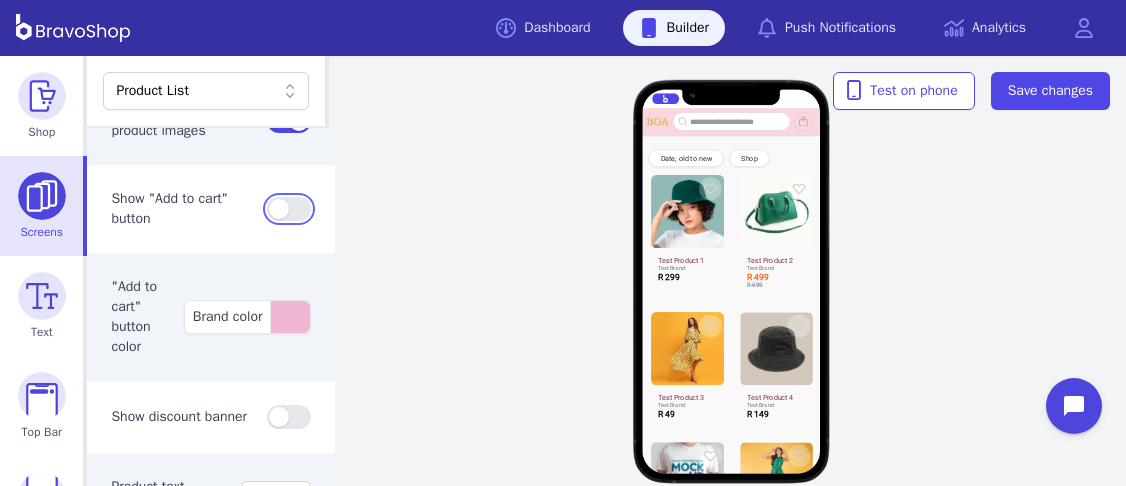 scroll, scrollTop: 0, scrollLeft: 0, axis: both 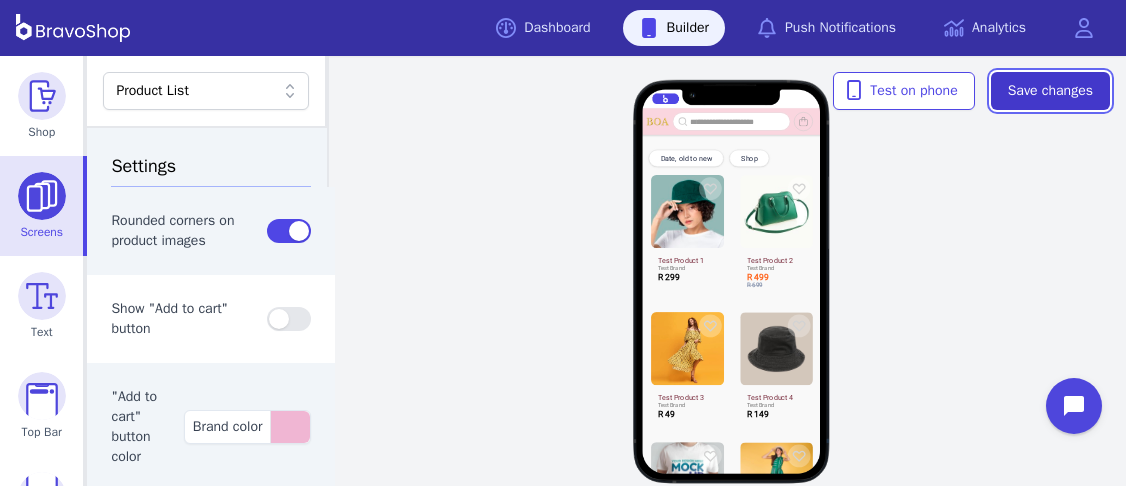 click on "Save changes" at bounding box center [1050, 91] 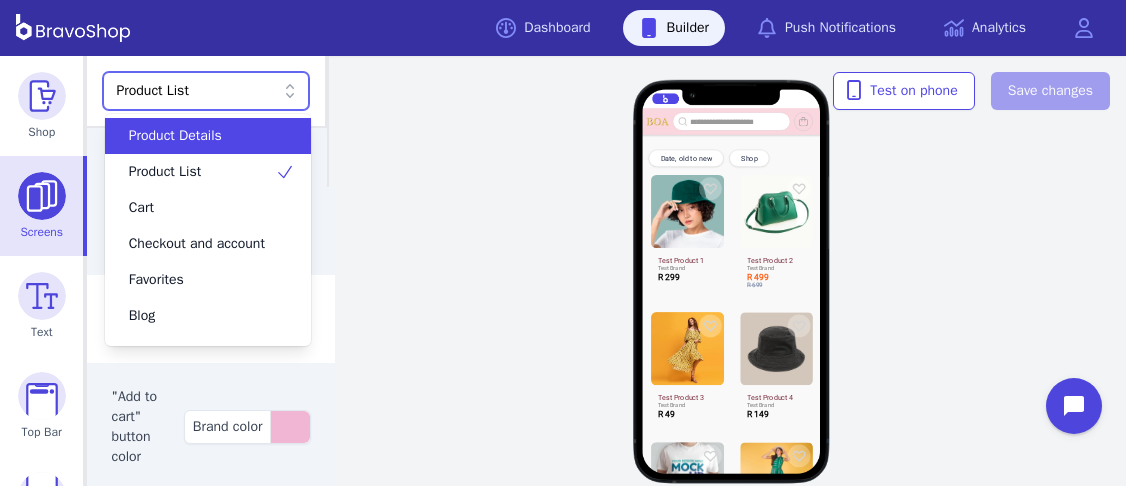 click 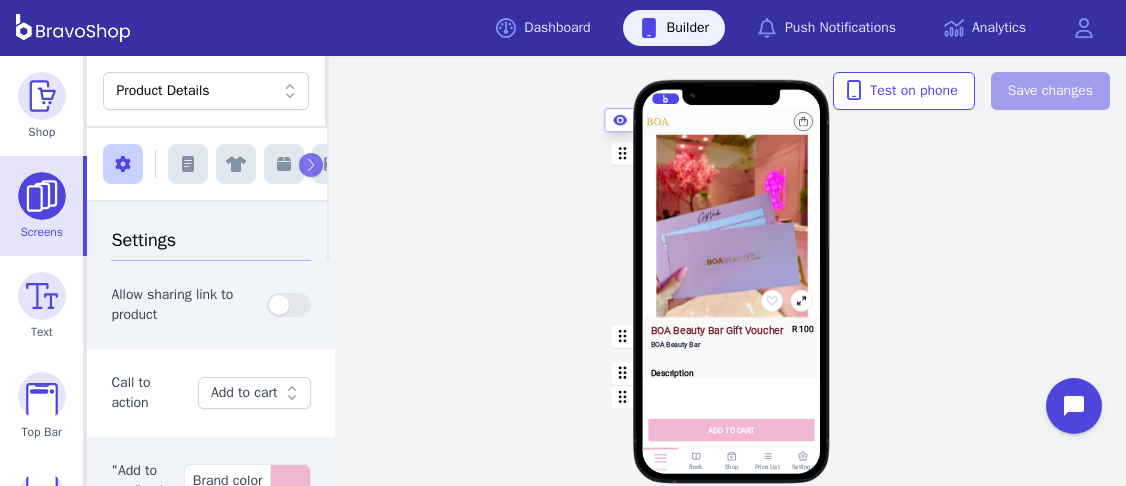 scroll, scrollTop: 40, scrollLeft: 0, axis: vertical 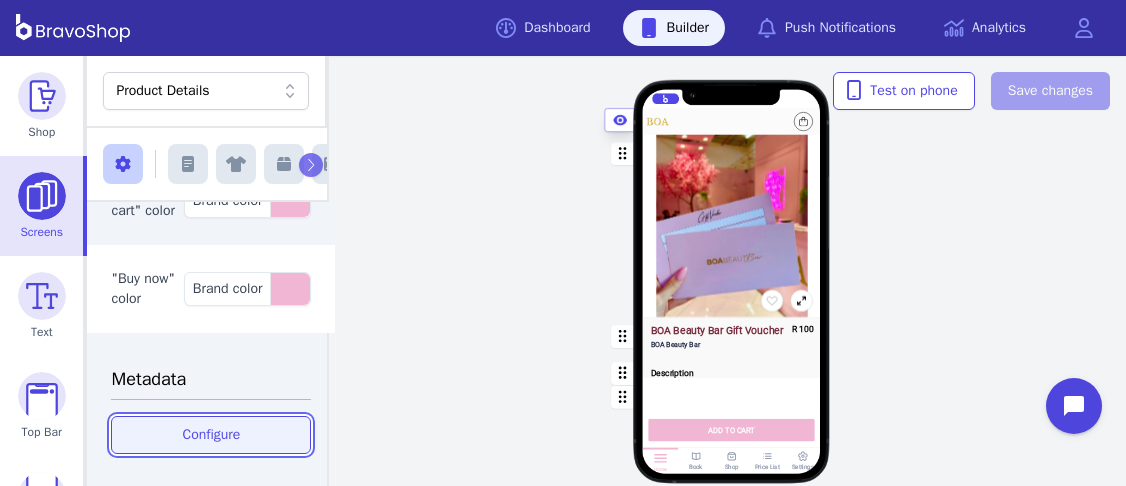 click on "Configure" at bounding box center (211, 435) 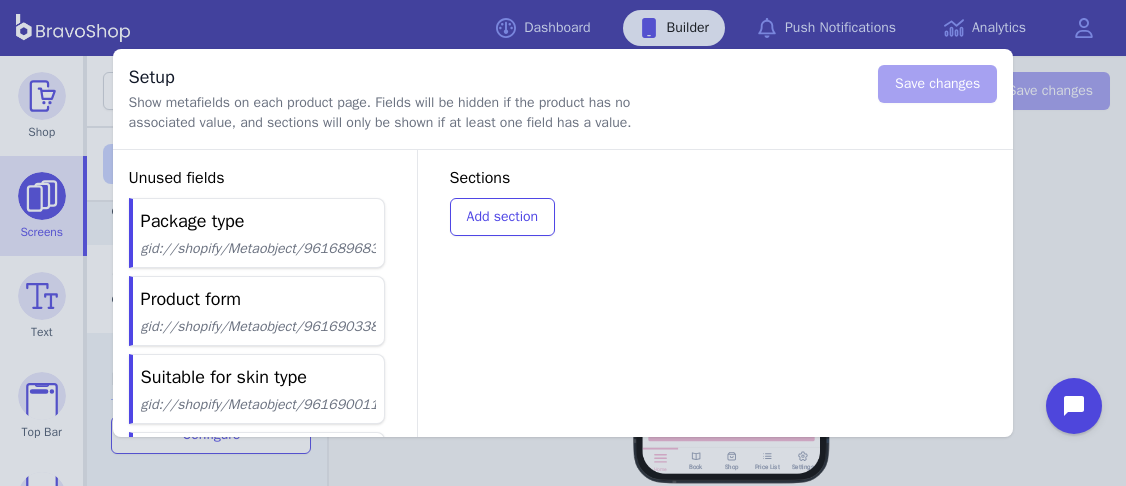 click on "Setup Show metafields on each product page. Fields will be hidden if the product has no associated value, and sections will only be shown if at least one field has a value. Save changes Unused fields Package type gid://shopify/Metaobject/96168968349 Product form gid://shopify/Metaobject/96169033885 Suitable for skin type gid://shopify/Metaobject/96169001117 mm-google-shopping.google_product_category 2683 Sections Add section Metafield settings cannot be changed from mobile Please access this page from a laptop or desktop computer, to edit the settings." at bounding box center (563, 243) 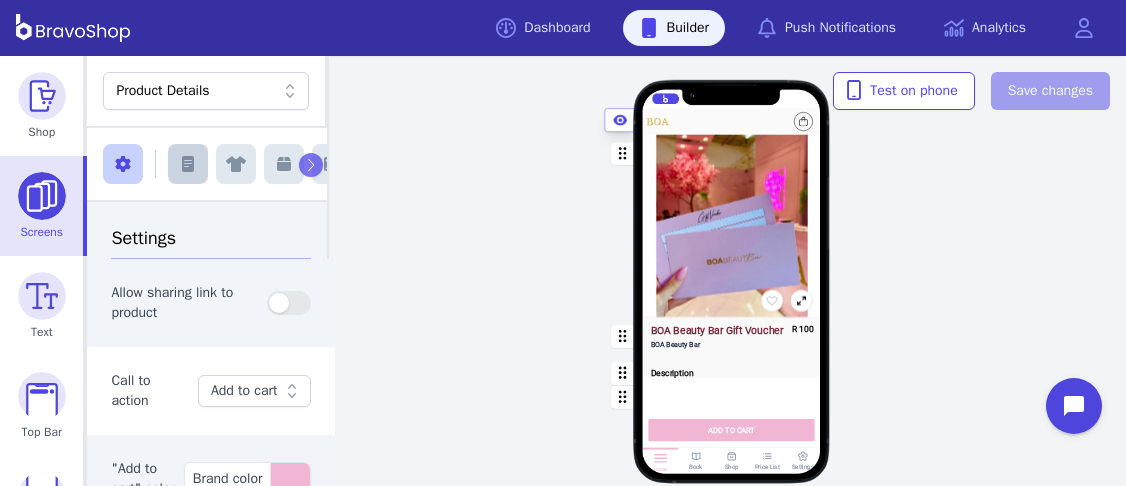click at bounding box center (188, 164) 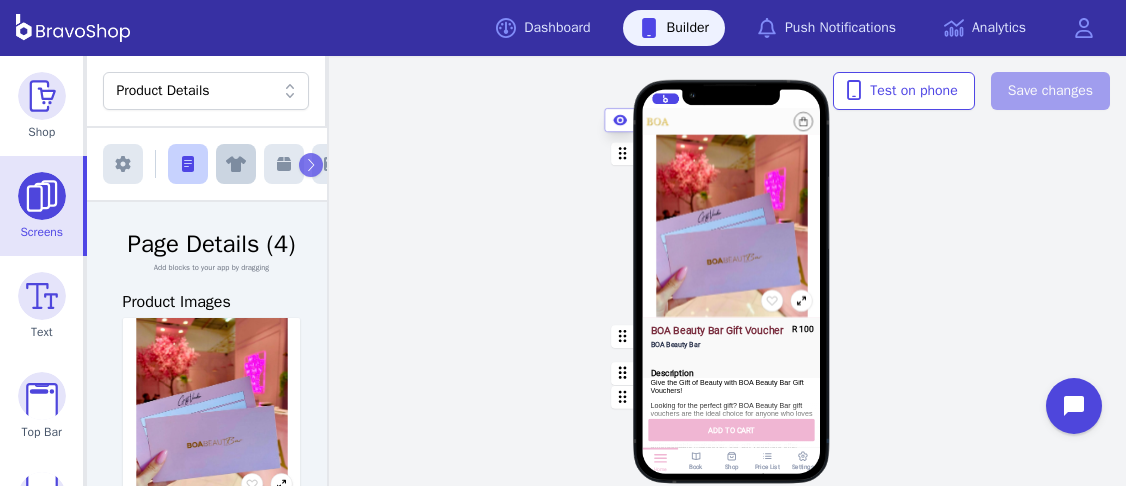 click at bounding box center (236, 164) 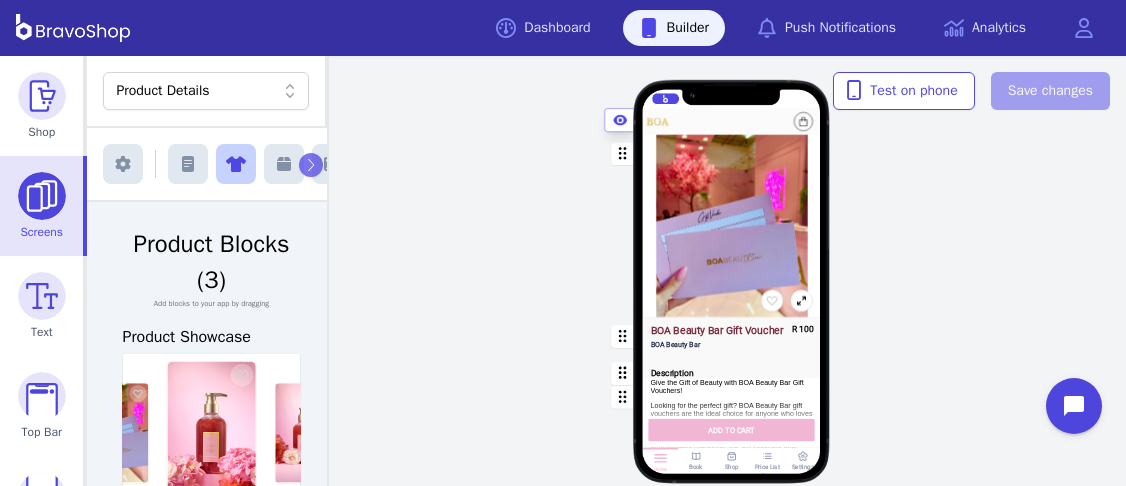 click on "Product Blocks   (3)" at bounding box center (211, 262) 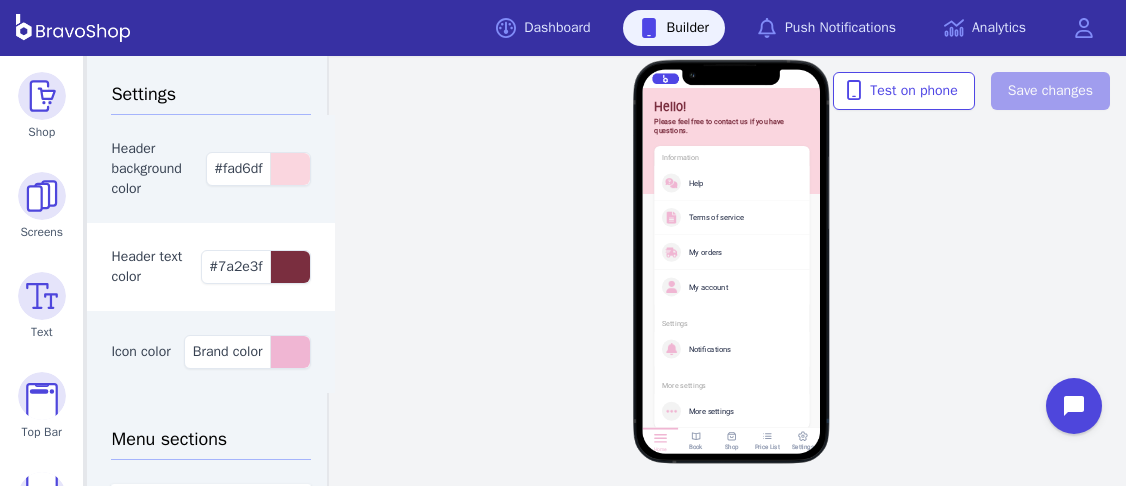 scroll, scrollTop: 0, scrollLeft: 0, axis: both 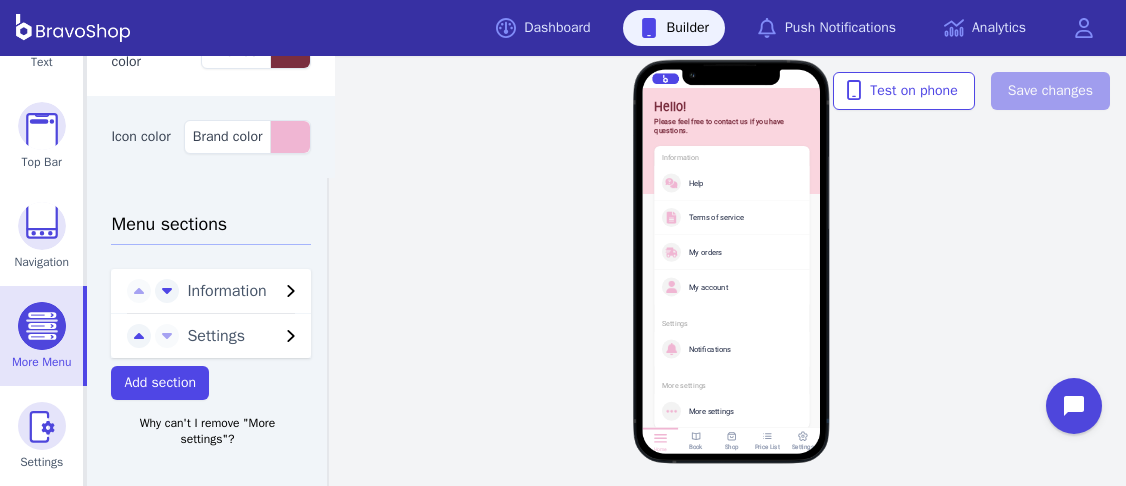 click on "Why can't I remove "More settings"?" at bounding box center (207, 431) 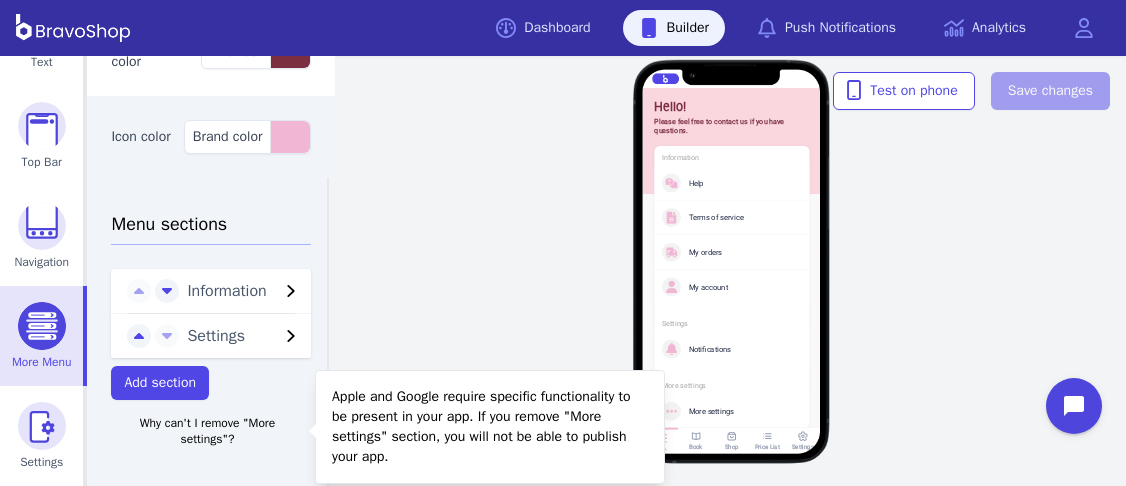 click on "Why can't I remove "More settings"?" at bounding box center [207, 431] 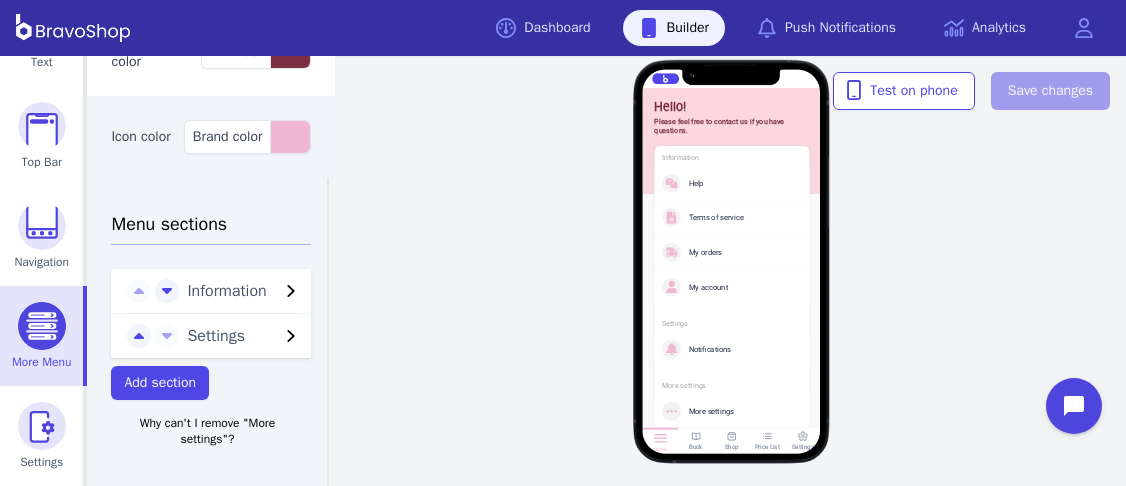 click on "Why can't I remove "More settings"?" at bounding box center [207, 431] 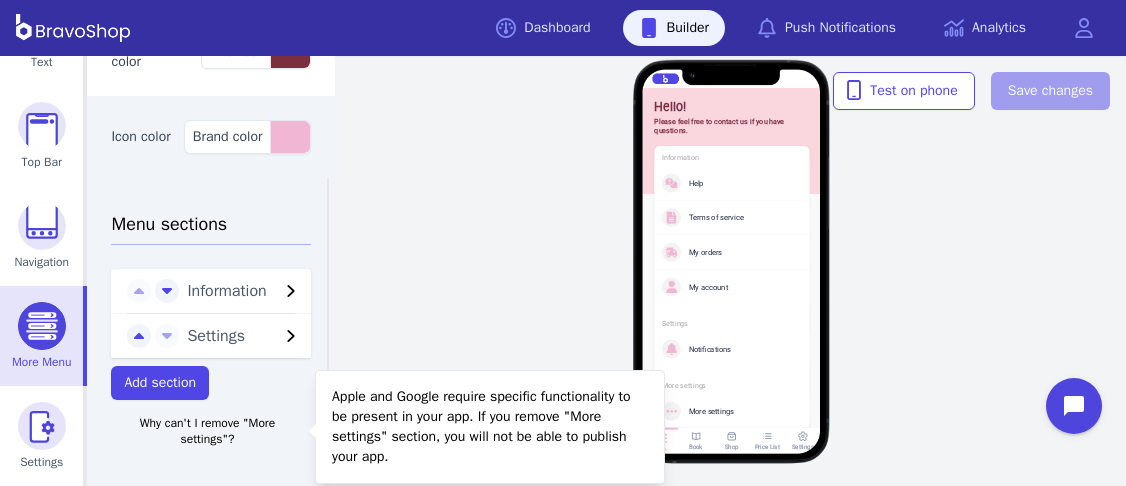 click on "Why can't I remove "More settings"?" at bounding box center (207, 431) 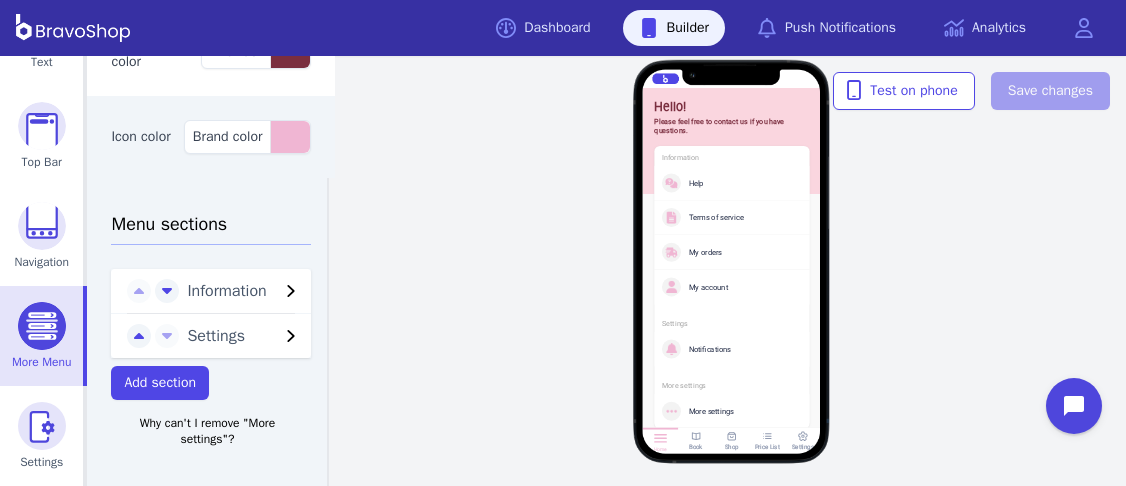 click 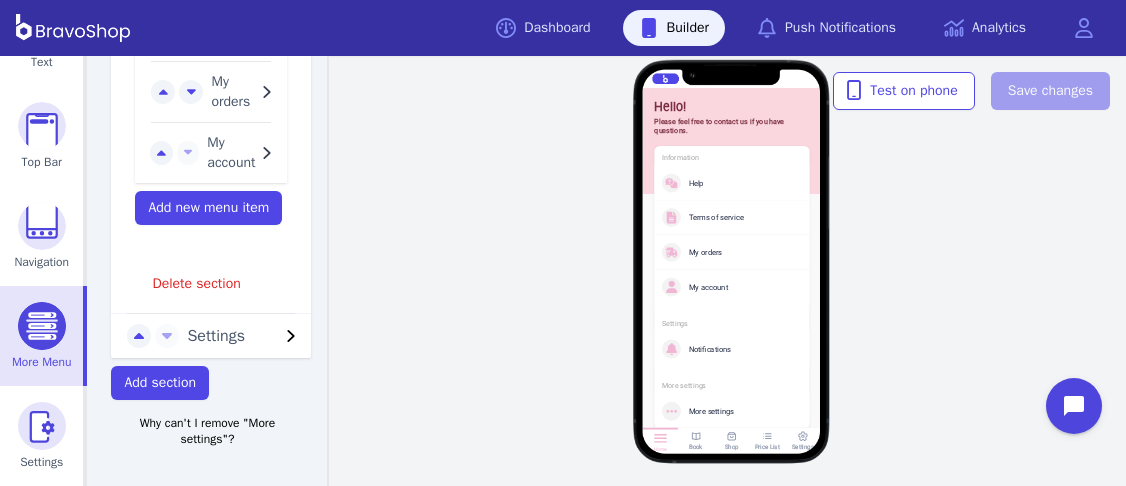 scroll, scrollTop: 762, scrollLeft: 0, axis: vertical 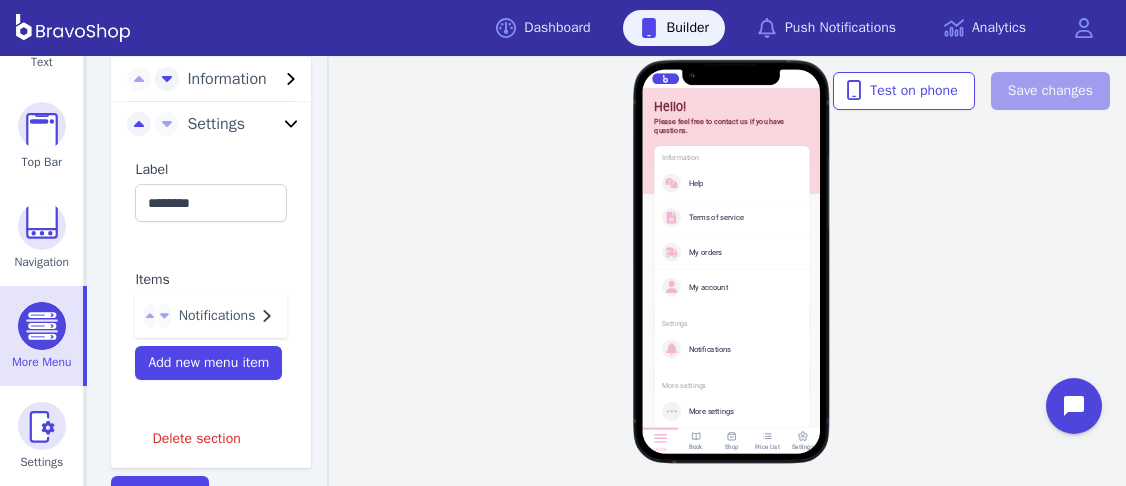 click 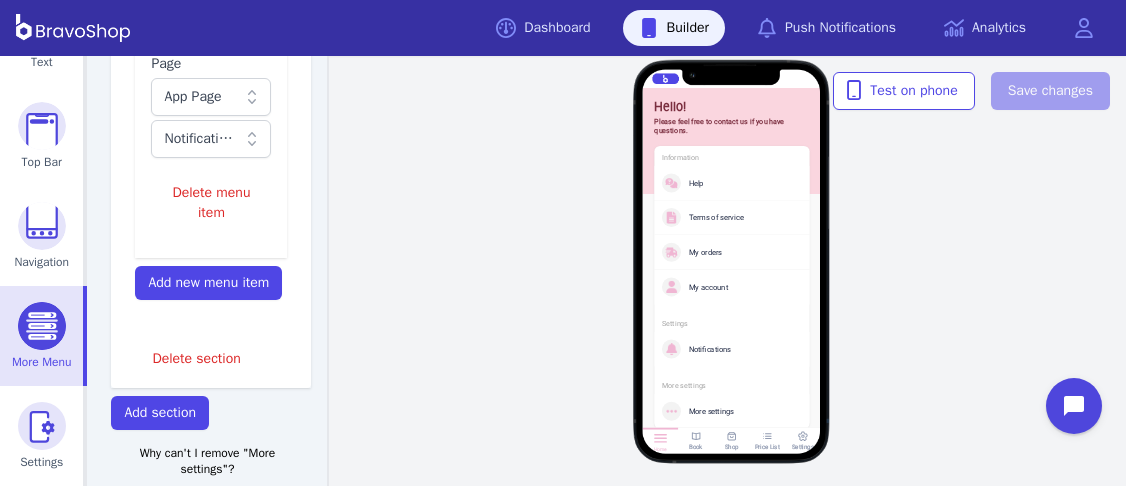 scroll, scrollTop: 927, scrollLeft: 0, axis: vertical 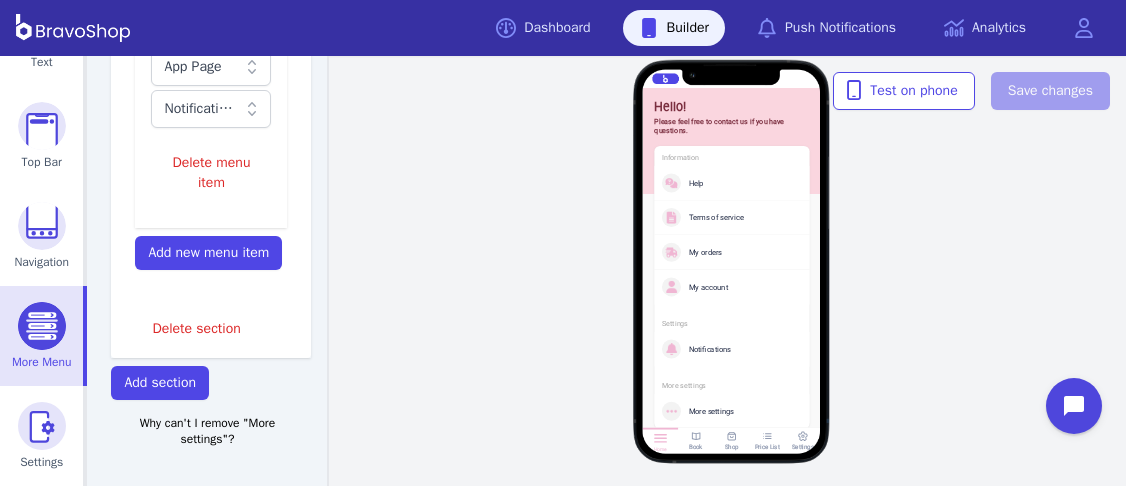 click on "Hello! Please feel free to contact us if you have questions. Information Help Terms of service My orders My account Settings Notifications More settings More settings Version   BUILDER Home Book  Shop Price List Settings" at bounding box center (731, 271) 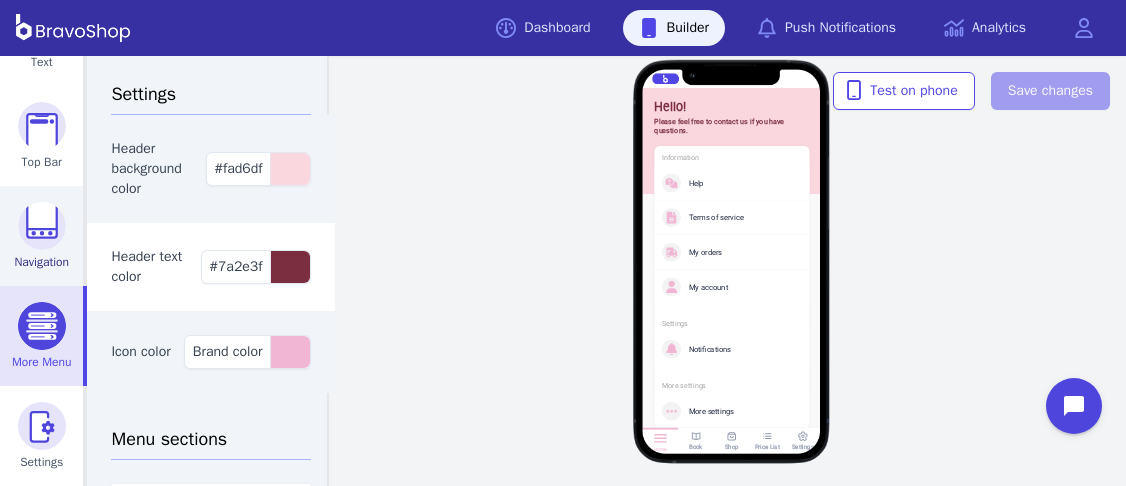 scroll, scrollTop: 0, scrollLeft: 0, axis: both 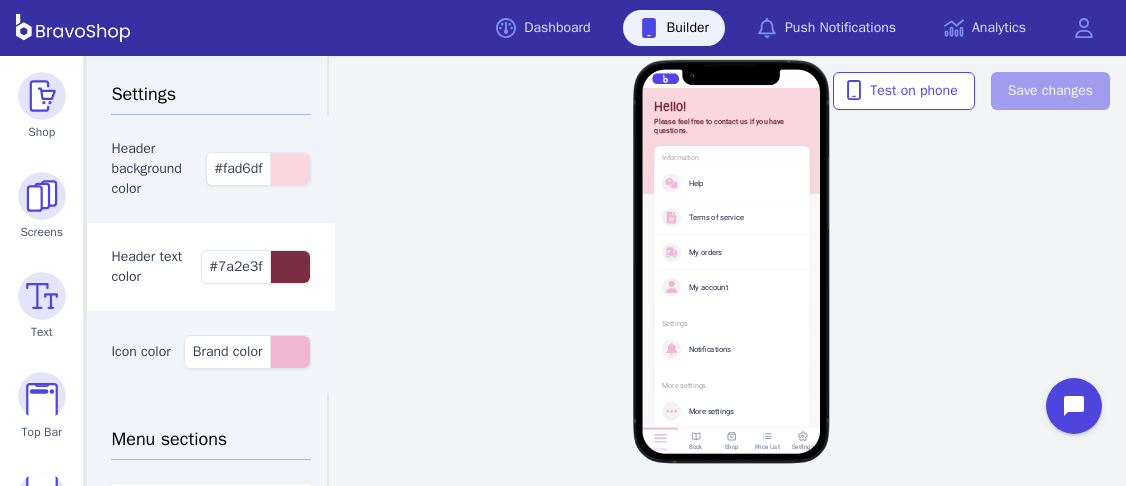 click on "Hello! Please feel free to contact us if you have questions. Information Help Terms of service My orders My account Settings Notifications More settings More settings Version   BUILDER Home Book  Shop Price List Settings" at bounding box center [731, 271] 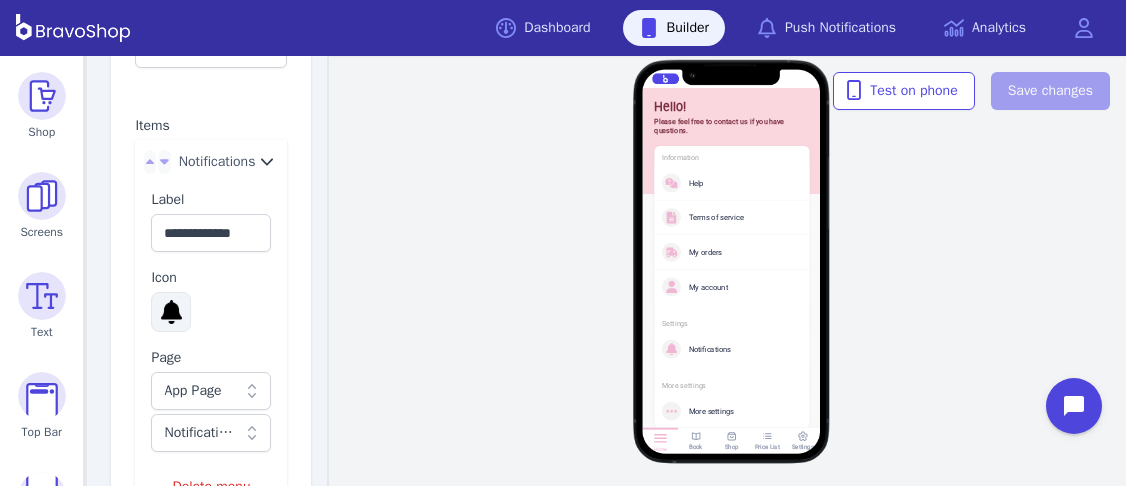 scroll, scrollTop: 598, scrollLeft: 0, axis: vertical 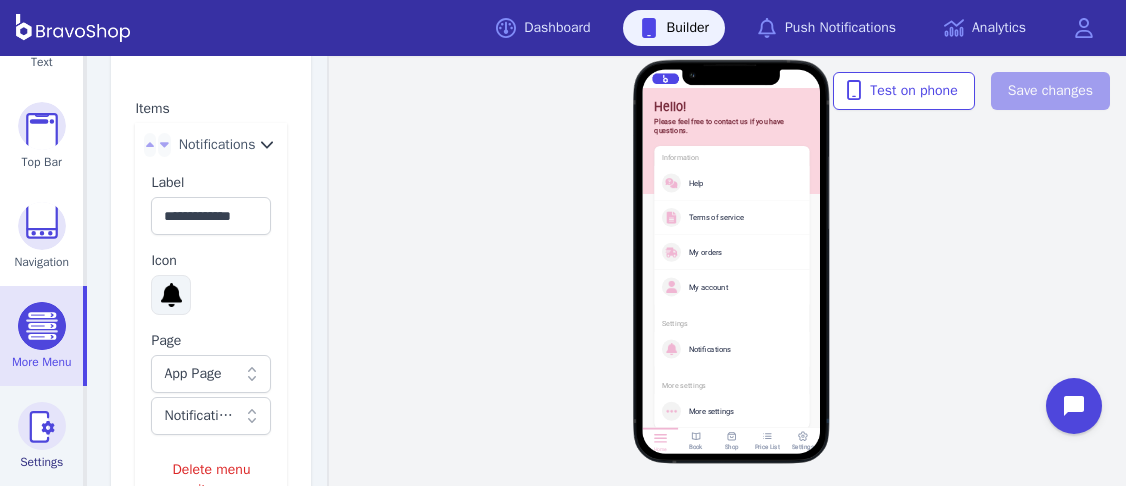 click at bounding box center (42, 426) 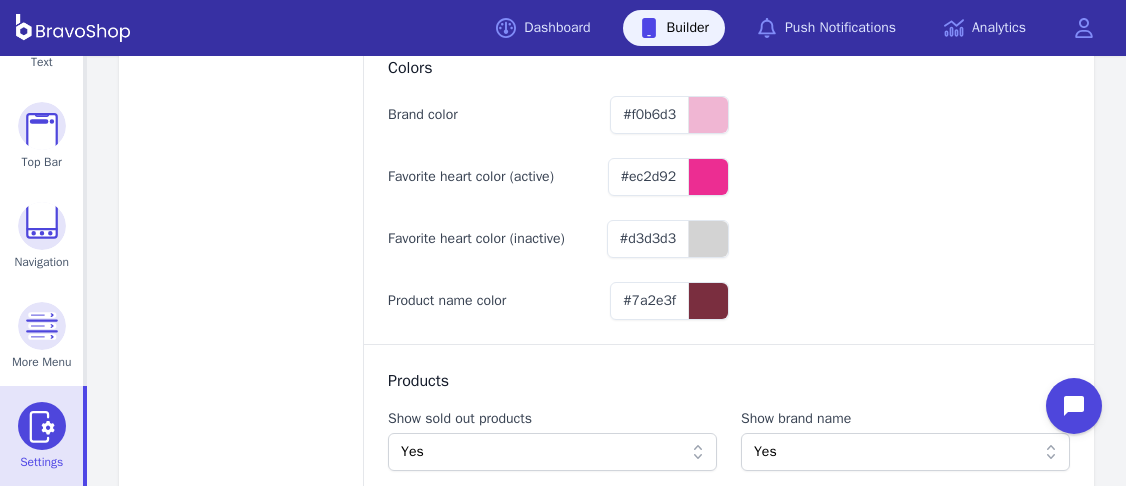 scroll, scrollTop: 462, scrollLeft: 0, axis: vertical 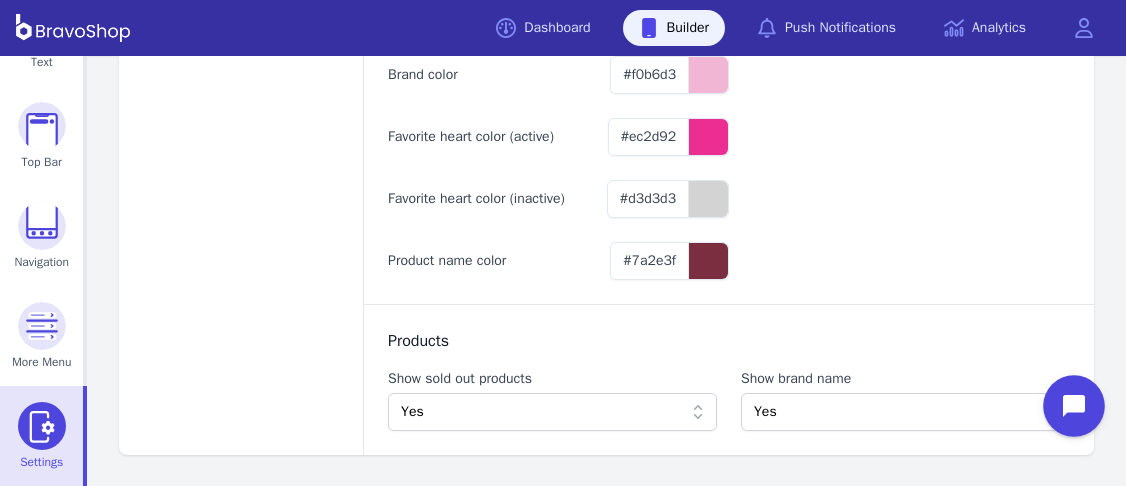 click 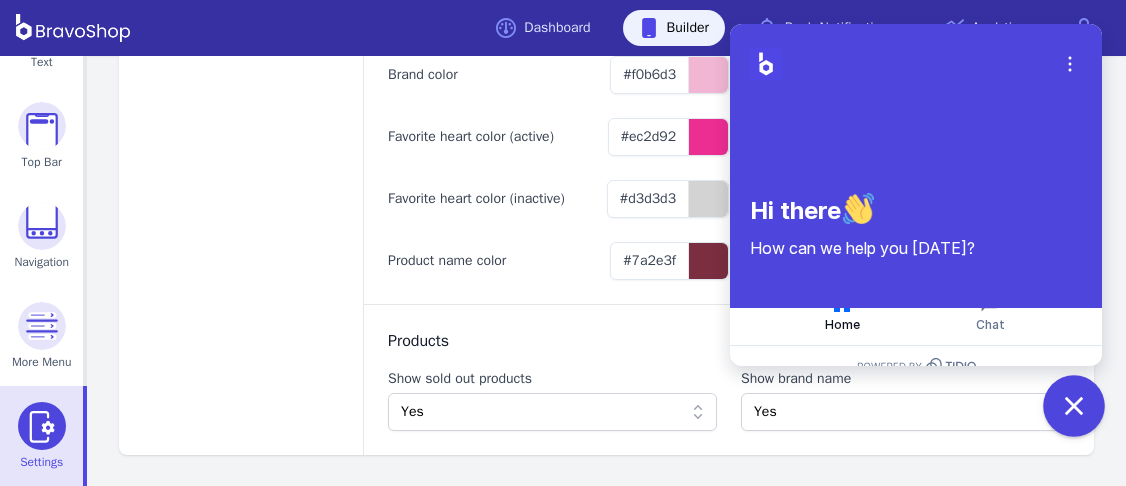 click at bounding box center (1074, 406) 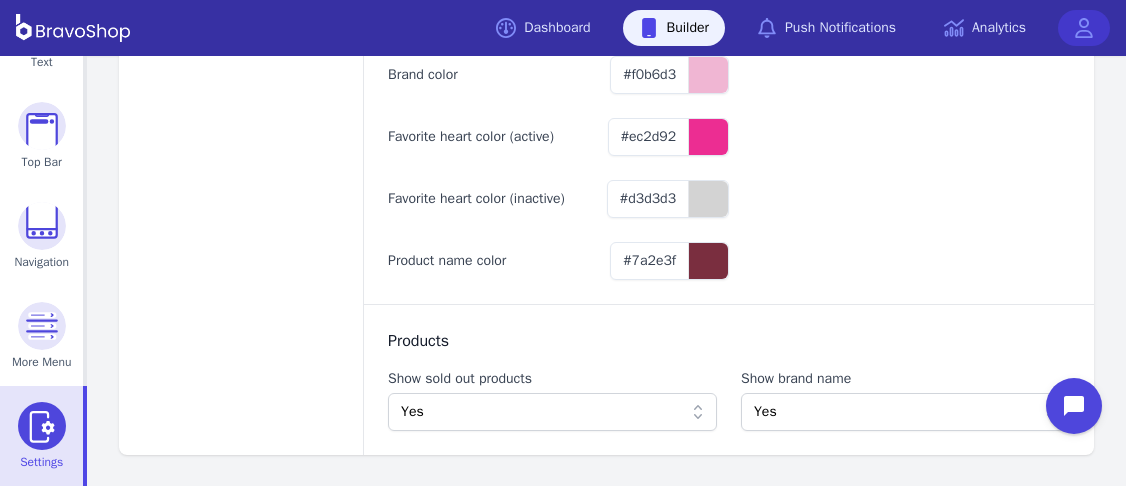 click at bounding box center (1084, 28) 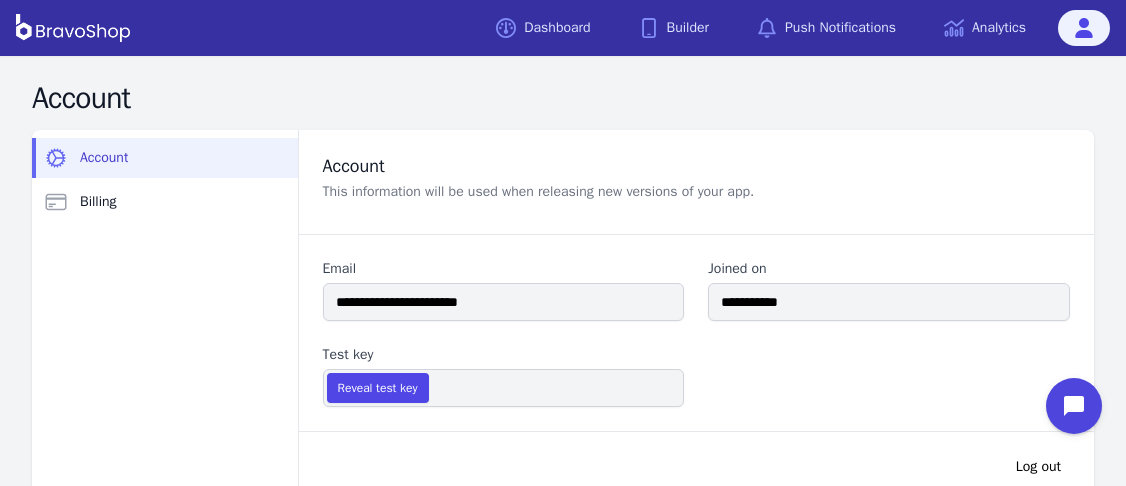 scroll, scrollTop: 56, scrollLeft: 0, axis: vertical 